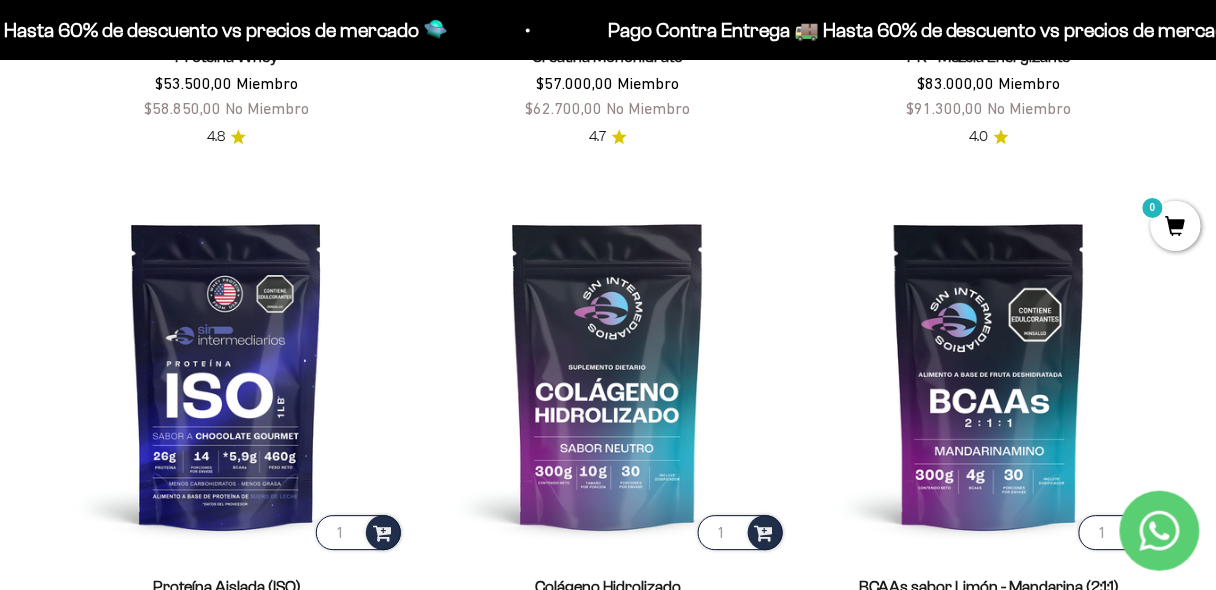 scroll, scrollTop: 1280, scrollLeft: 0, axis: vertical 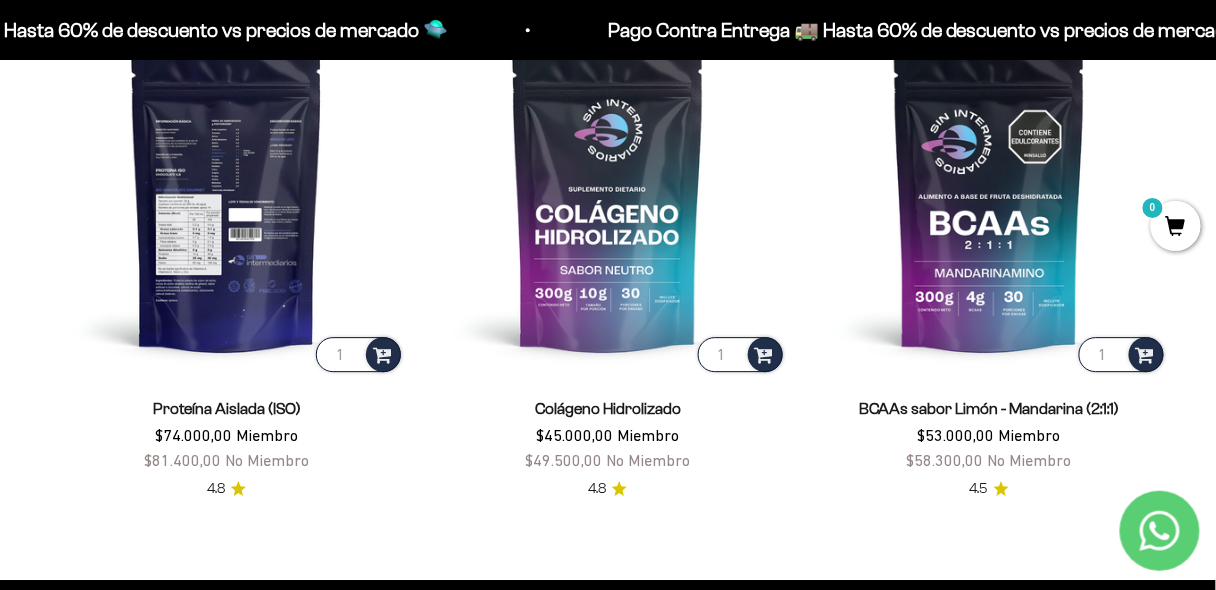 click at bounding box center (226, 196) 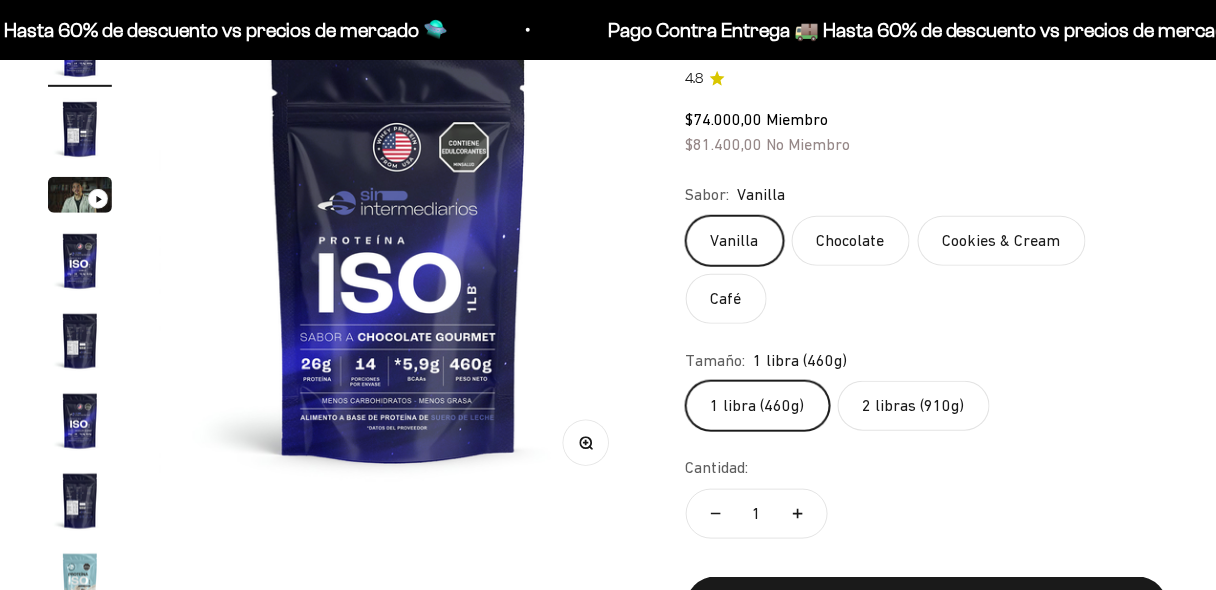 click on "Cookies & Cream" 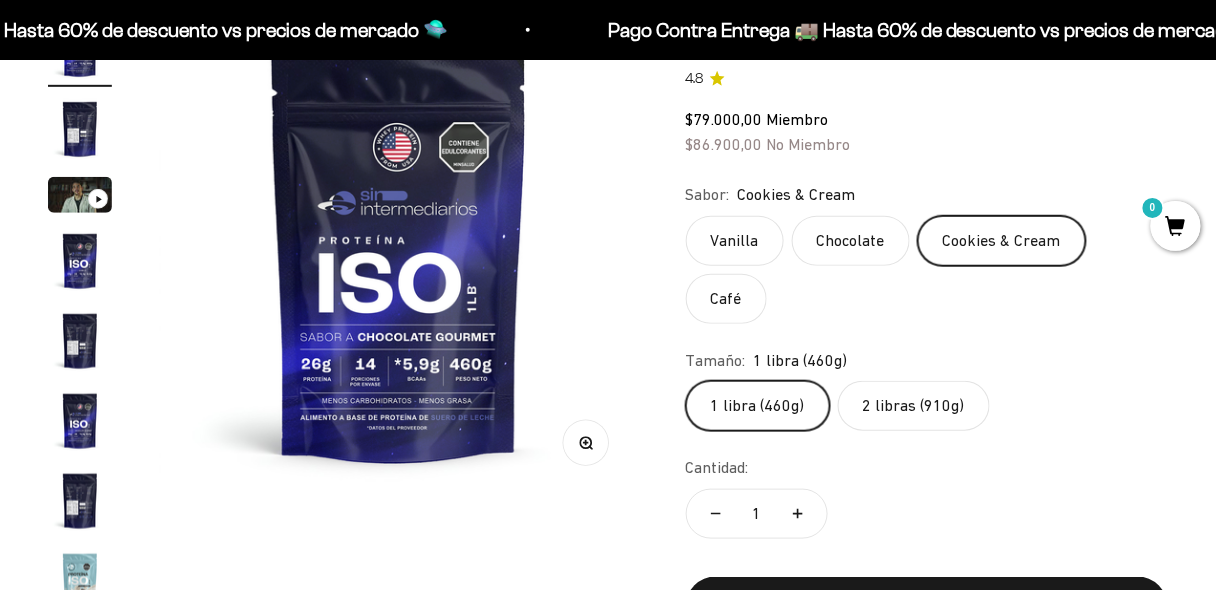 scroll, scrollTop: 467, scrollLeft: 0, axis: vertical 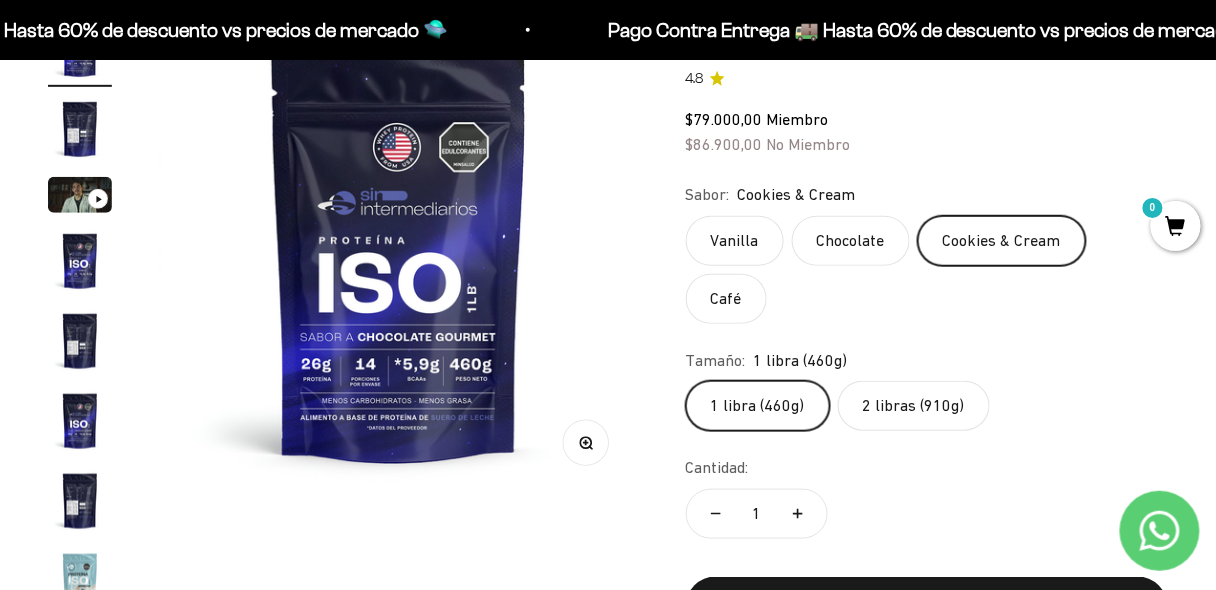 click on "Vanilla" 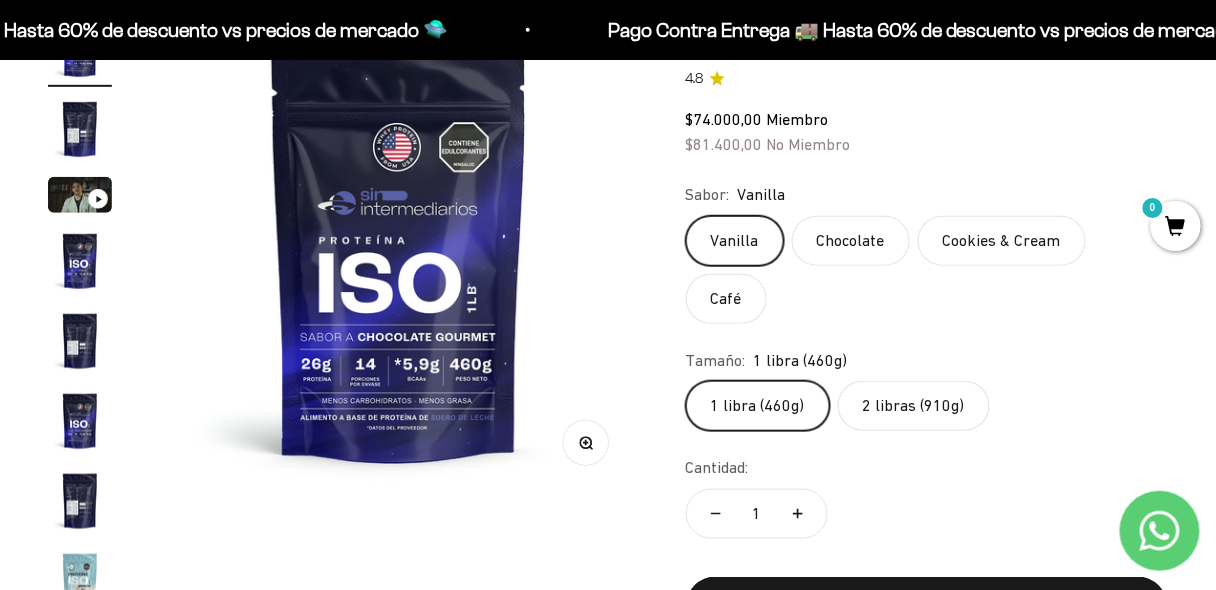 click at bounding box center [80, 341] 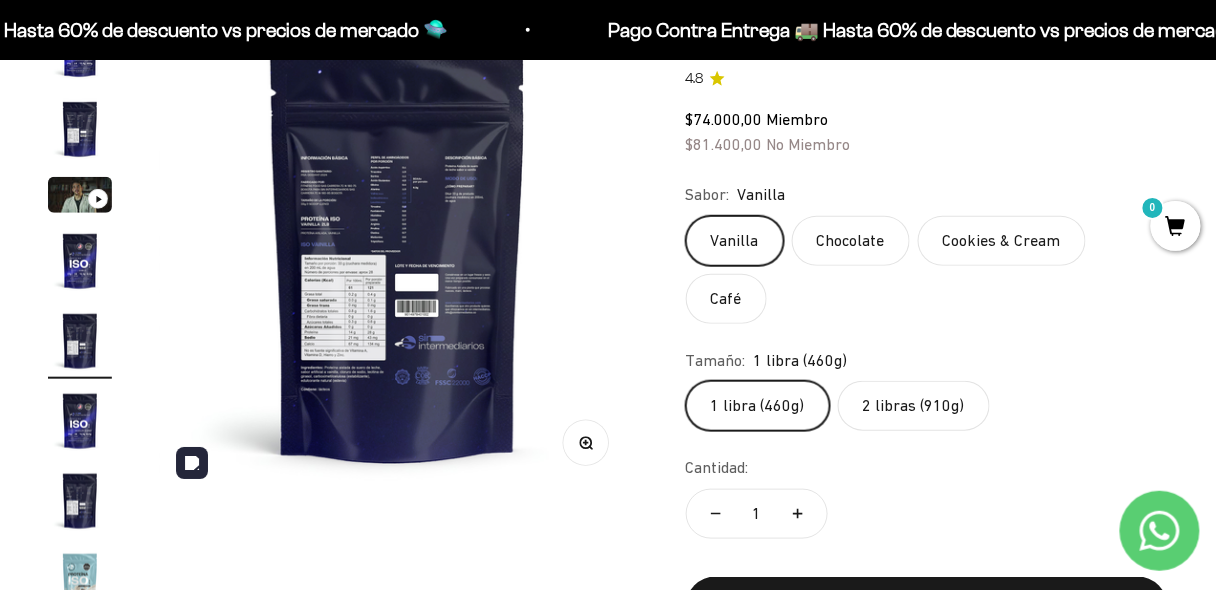 click at bounding box center [398, 256] 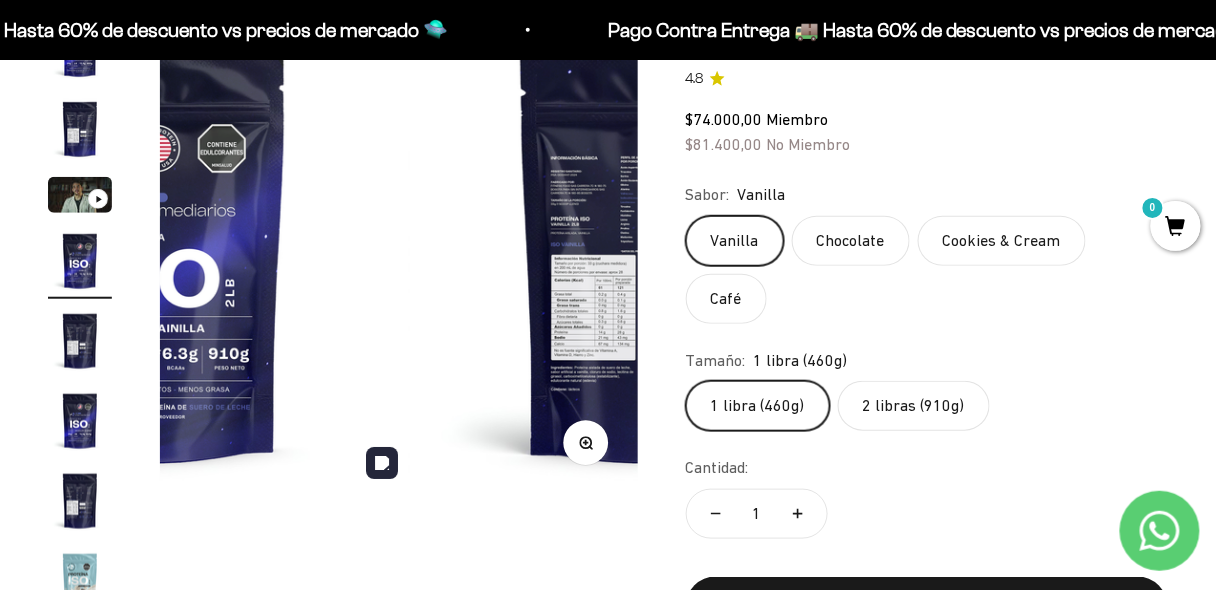 scroll, scrollTop: 0, scrollLeft: 1470, axis: horizontal 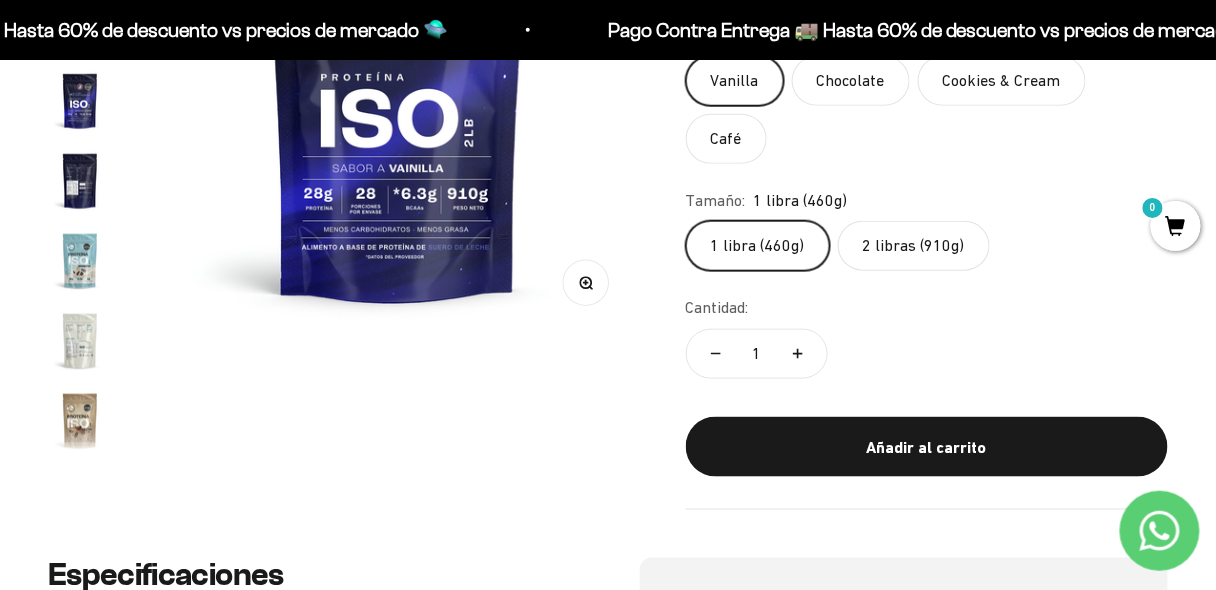 click at bounding box center [80, 421] 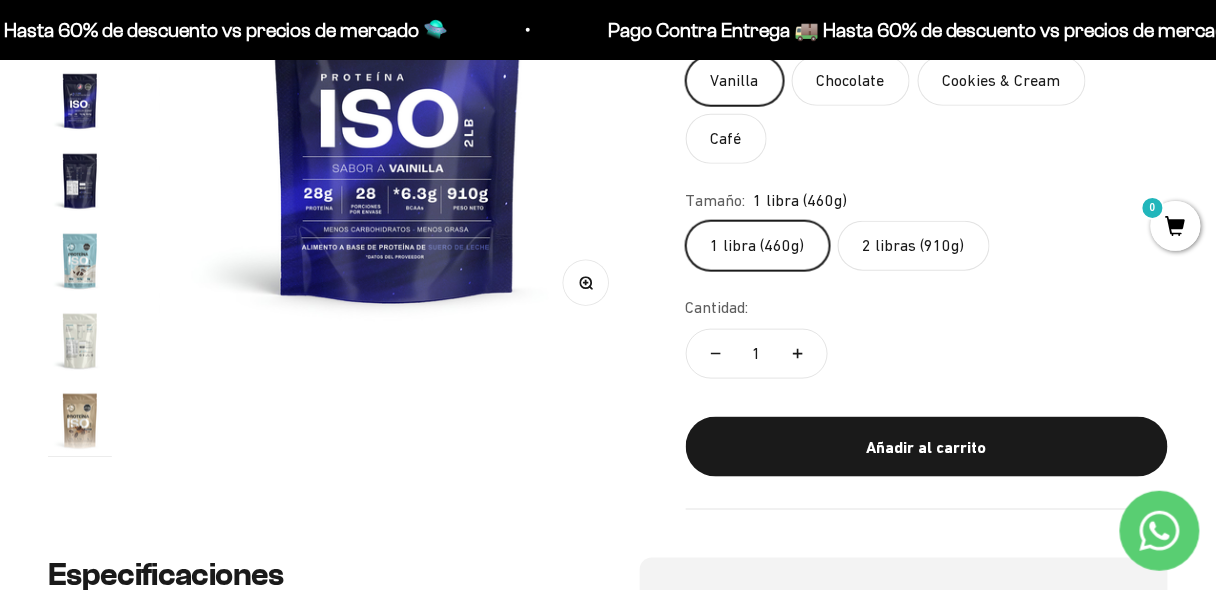 scroll, scrollTop: 0, scrollLeft: 1747, axis: horizontal 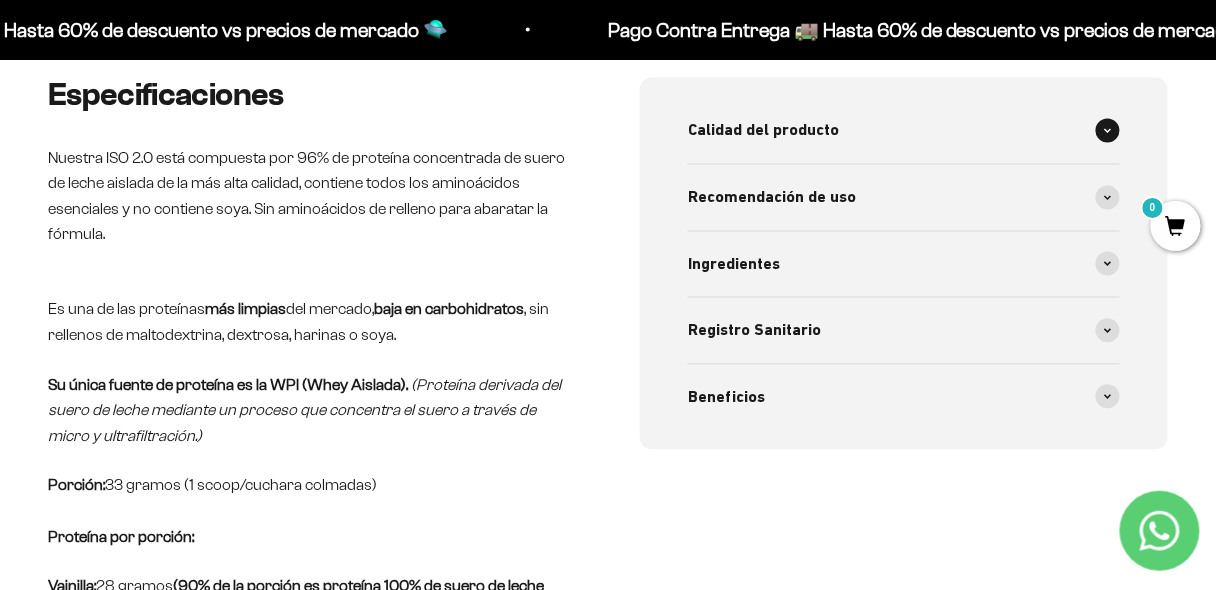 click on "Calidad del producto" at bounding box center [904, 131] 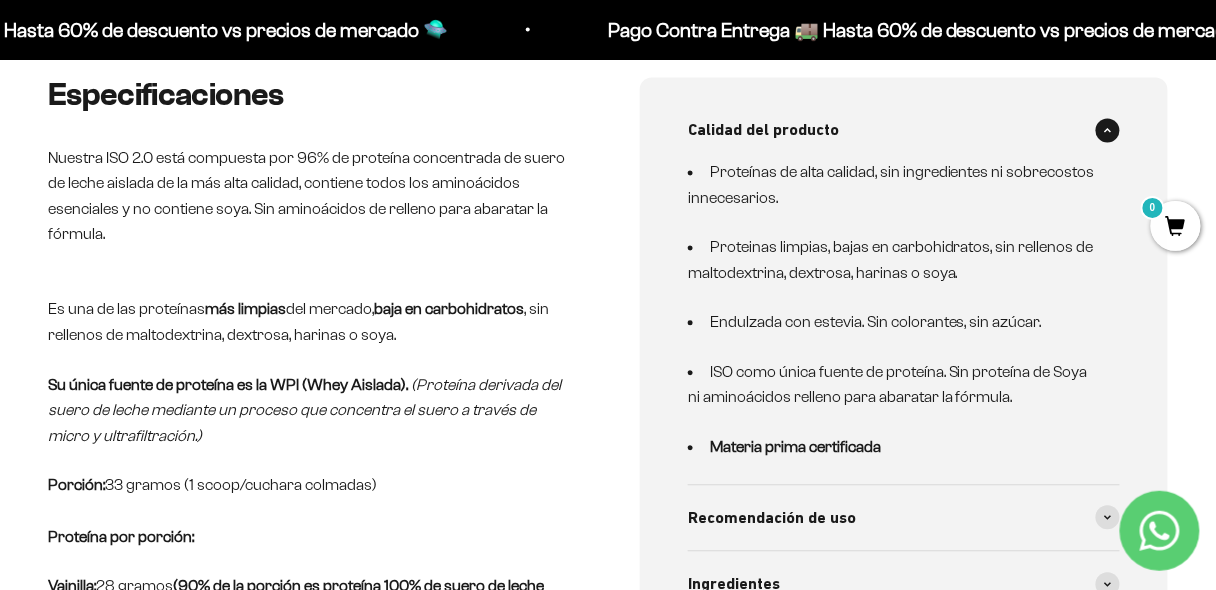 scroll, scrollTop: 1040, scrollLeft: 0, axis: vertical 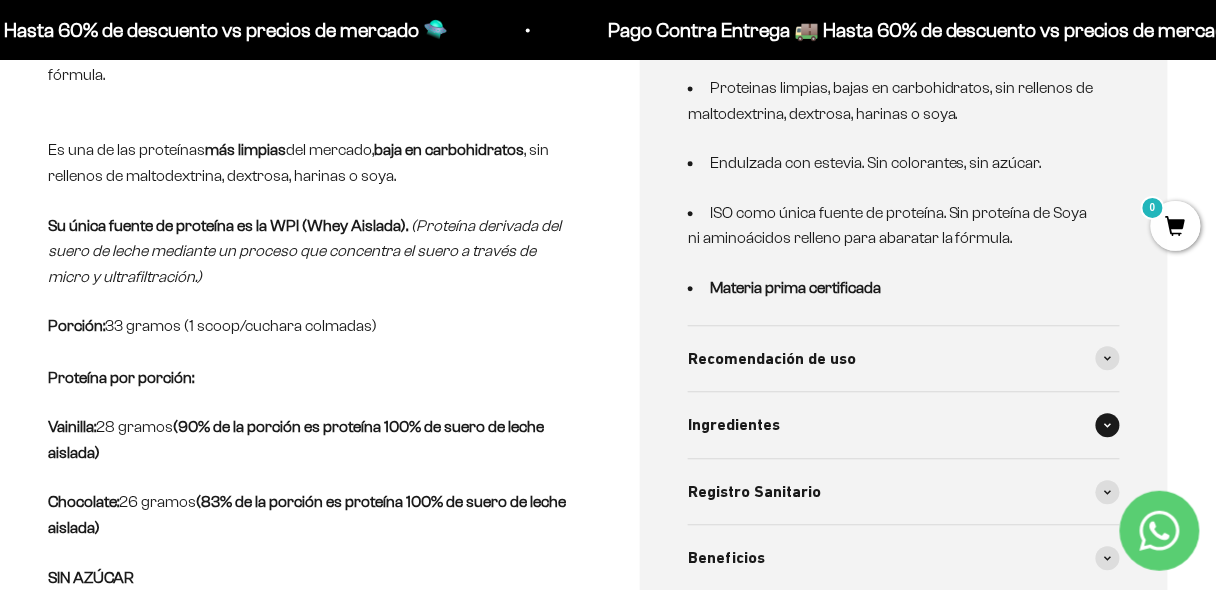click on "Ingredientes" at bounding box center [904, 425] 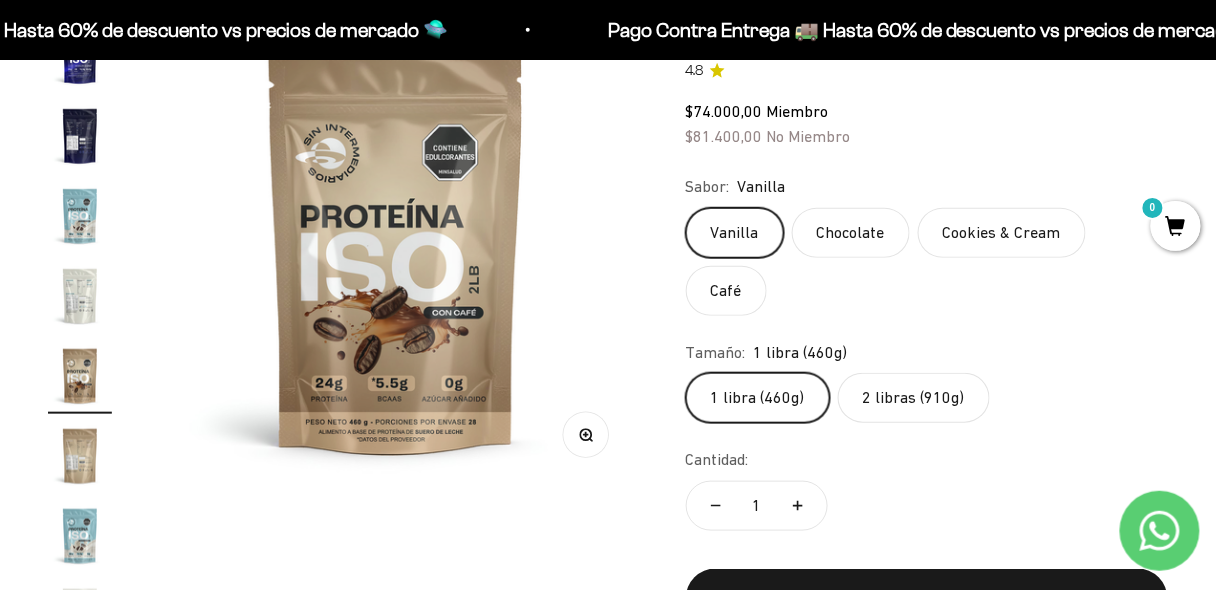 scroll, scrollTop: 240, scrollLeft: 0, axis: vertical 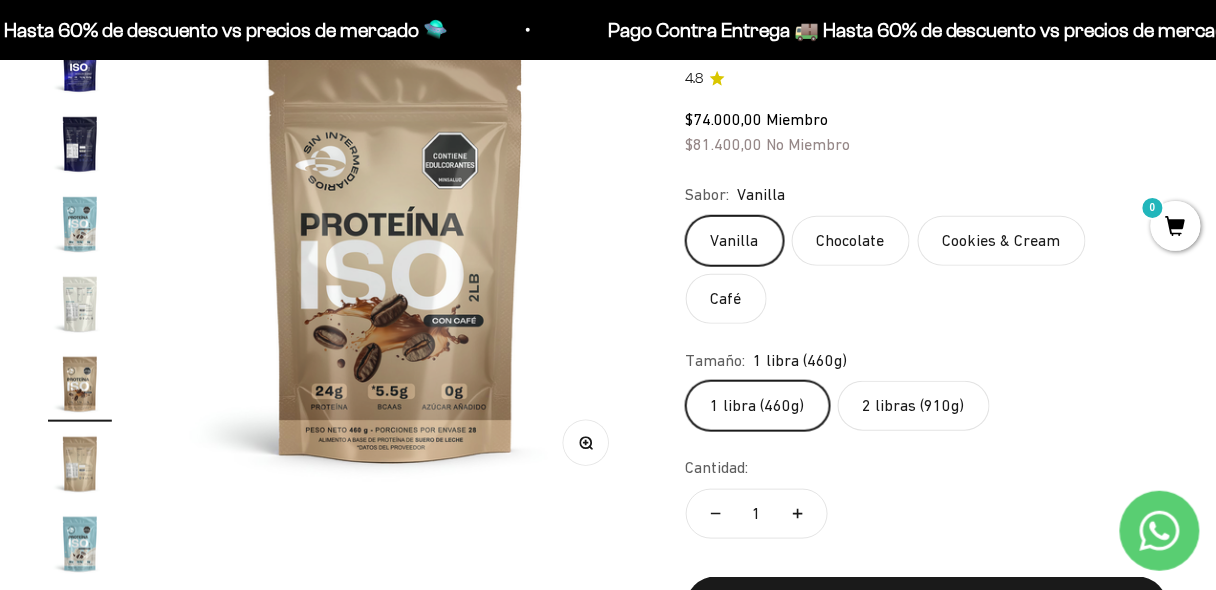 click on "2 libras (910g)" 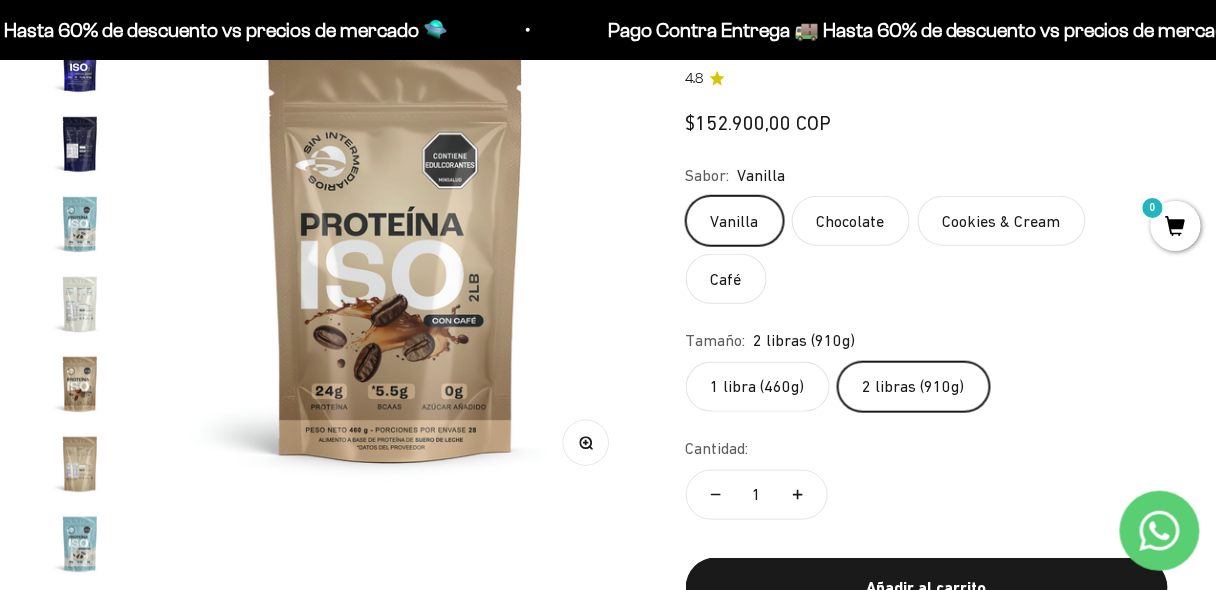scroll, scrollTop: 0, scrollLeft: 1470, axis: horizontal 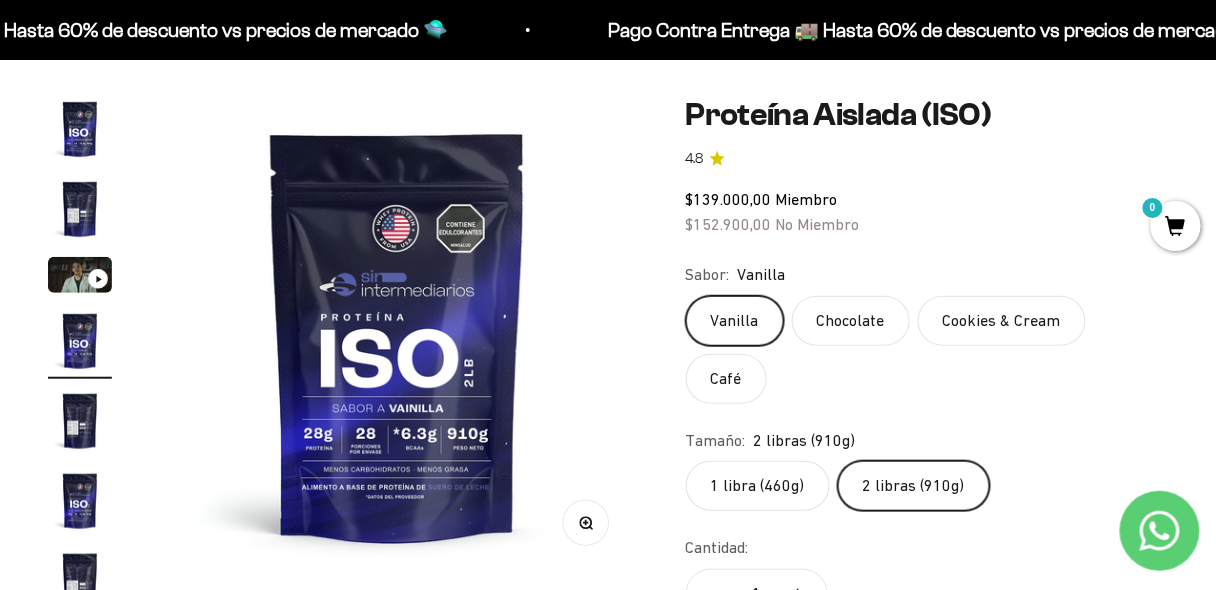 click at bounding box center (80, 421) 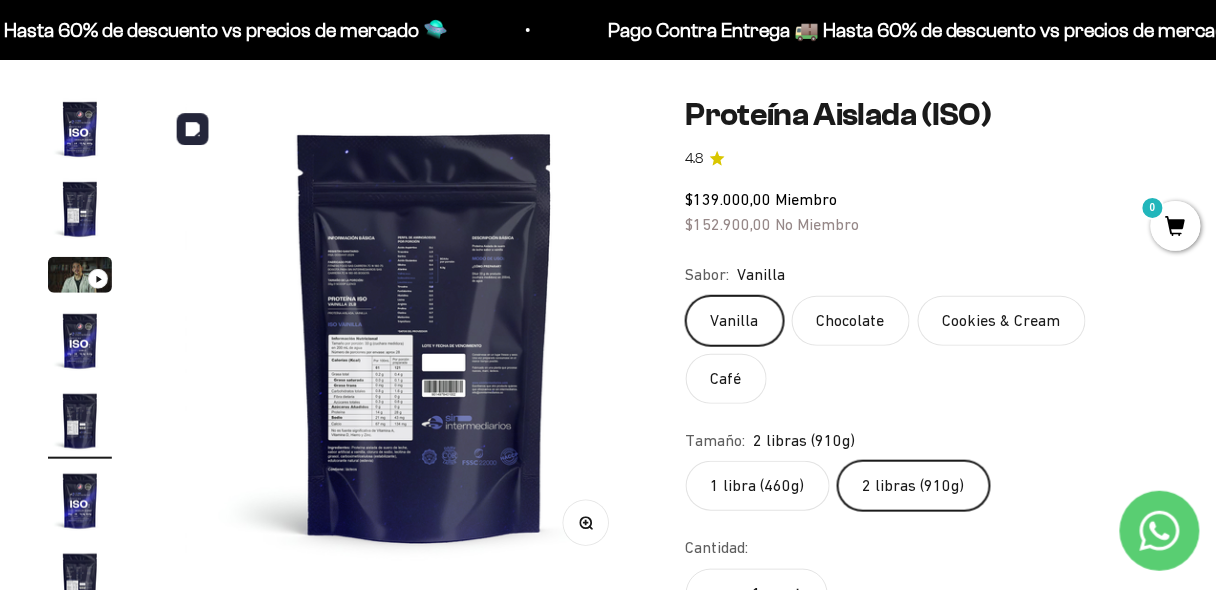 scroll, scrollTop: 0, scrollLeft: 1959, axis: horizontal 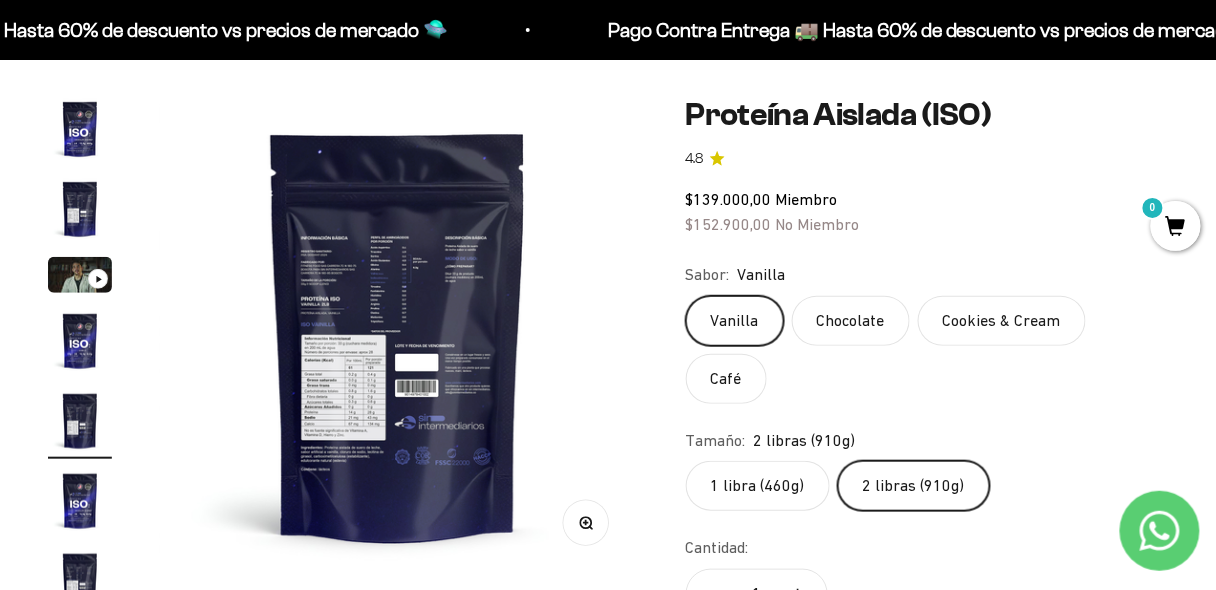click on "Zoom" at bounding box center (585, 522) 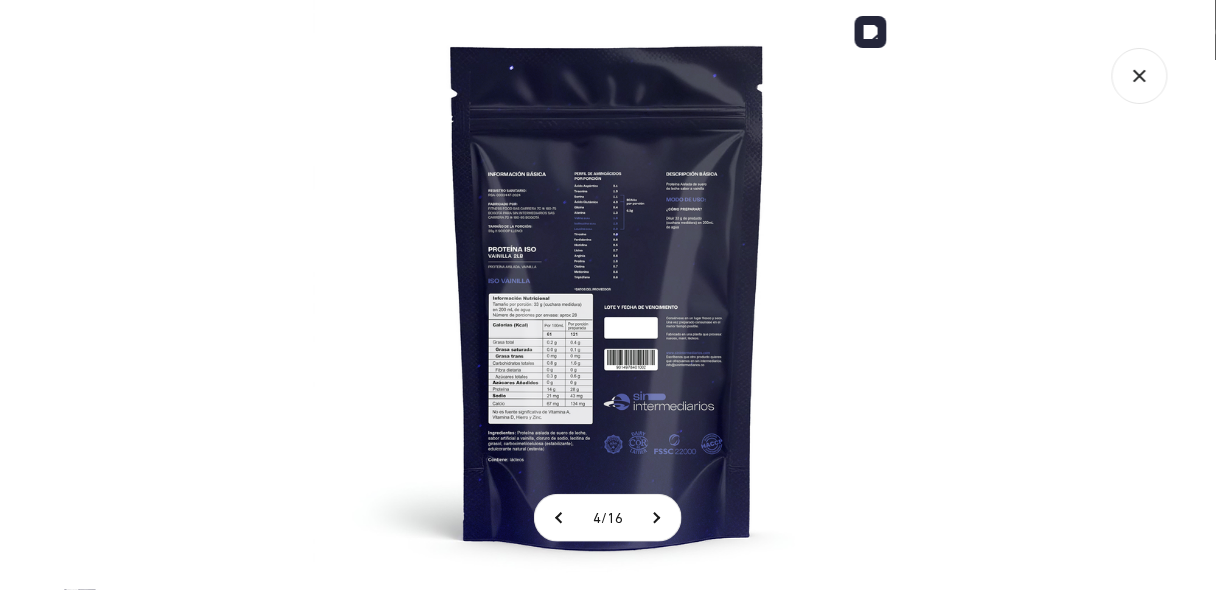 click at bounding box center [608, 295] 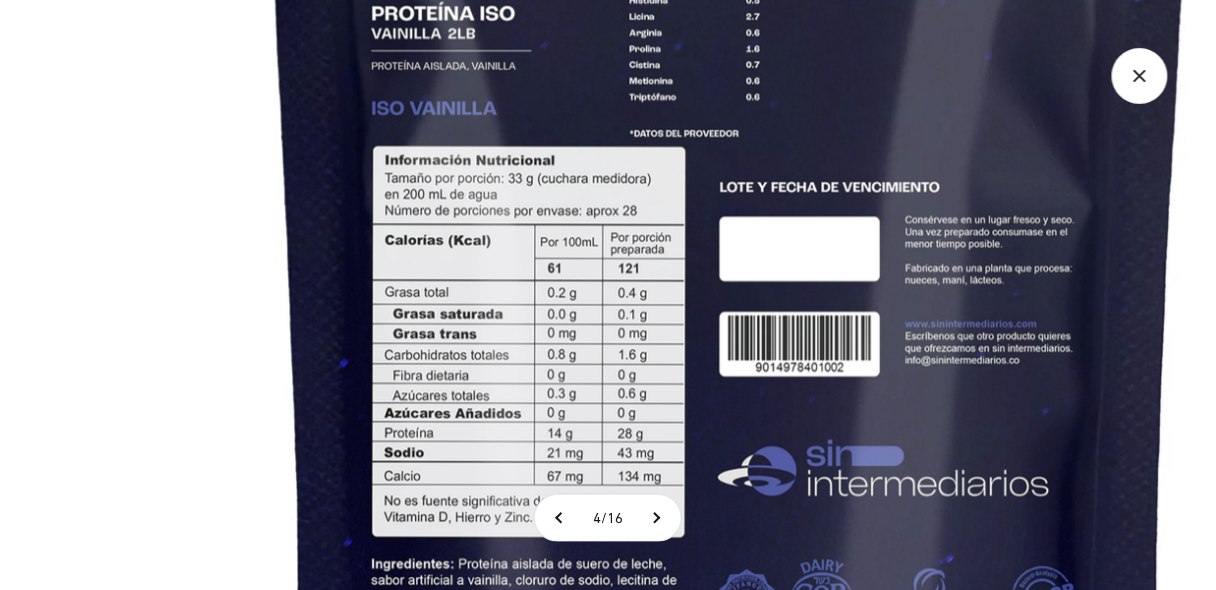 scroll, scrollTop: 675, scrollLeft: 0, axis: vertical 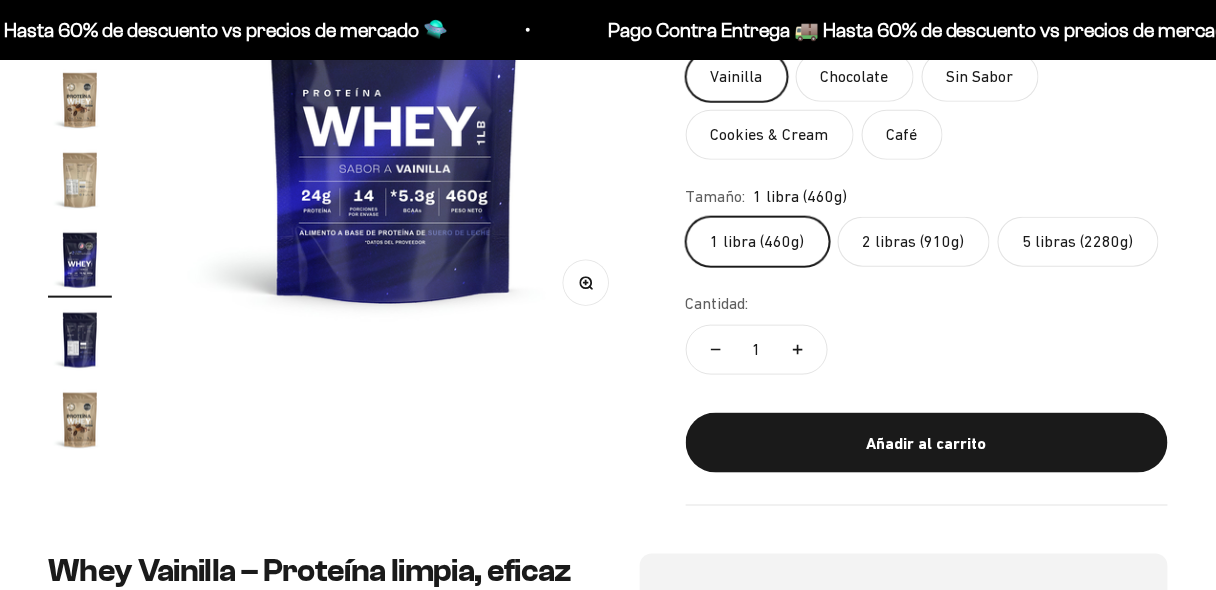 drag, startPoint x: 70, startPoint y: 354, endPoint x: 766, endPoint y: 327, distance: 696.5235 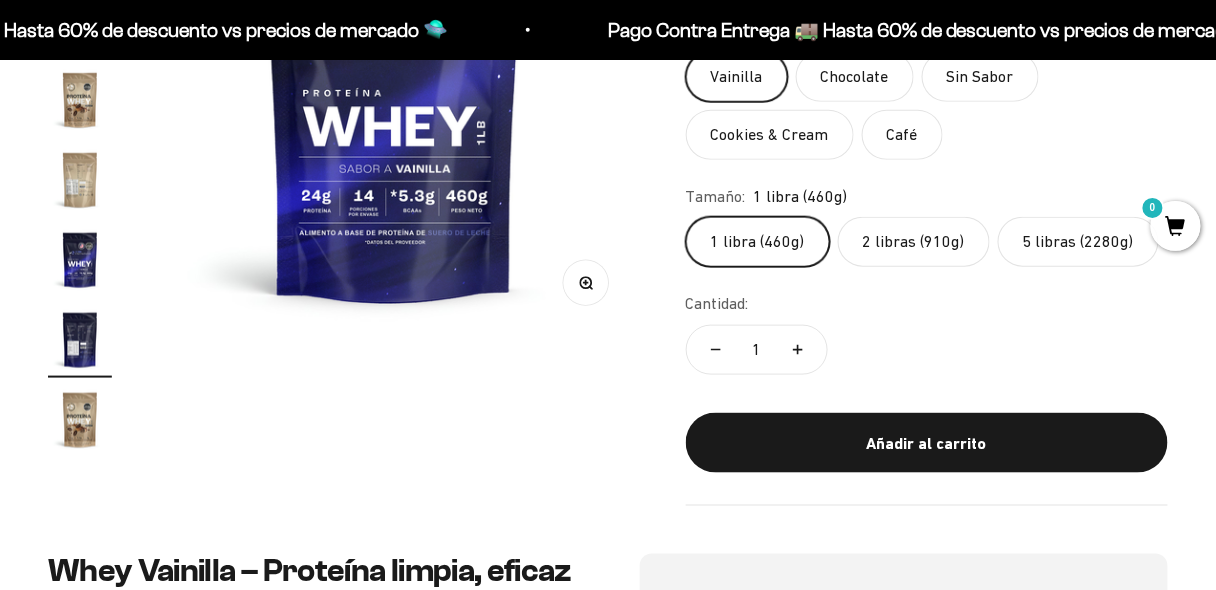 scroll, scrollTop: 0, scrollLeft: 0, axis: both 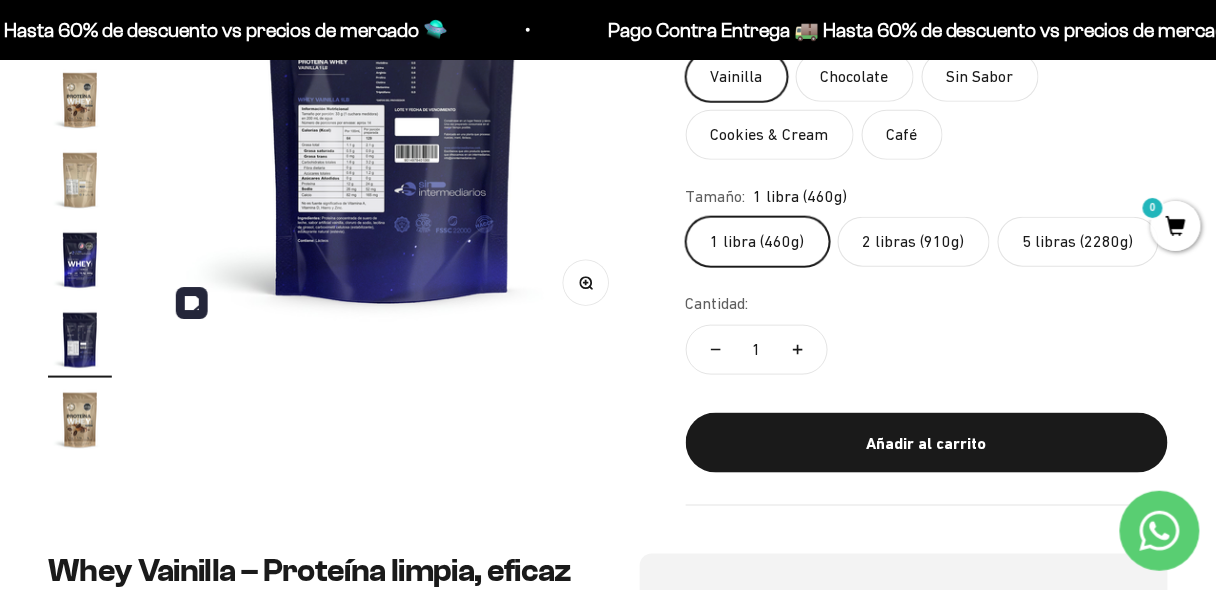 click on "Zoom" at bounding box center [585, 282] 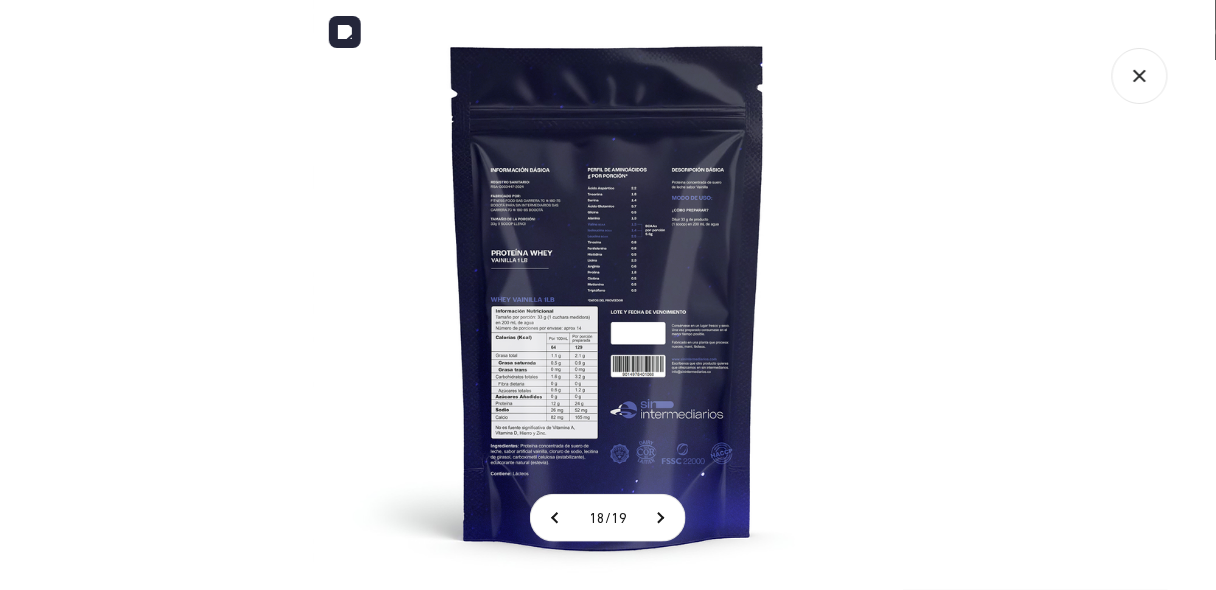 click at bounding box center (608, 295) 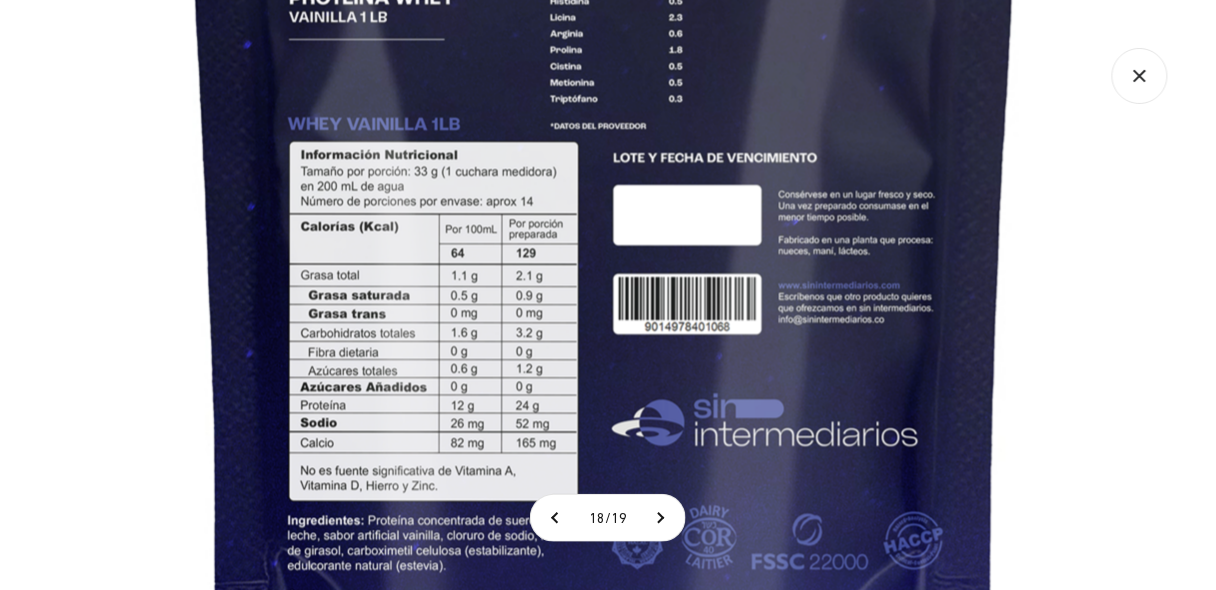 click 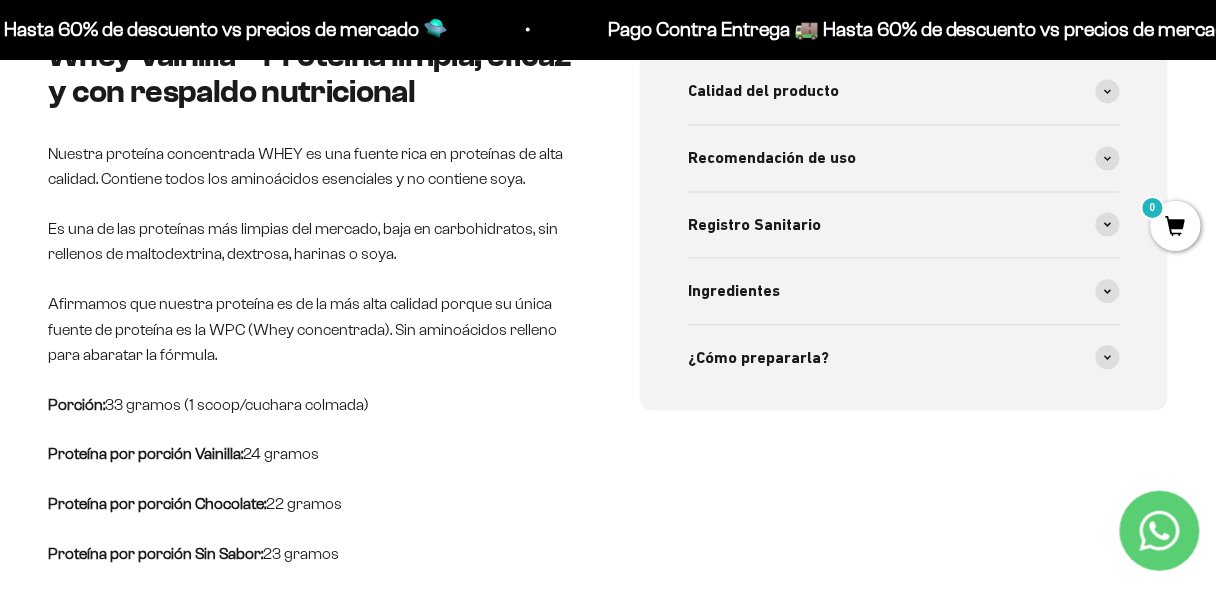 scroll, scrollTop: 348, scrollLeft: 0, axis: vertical 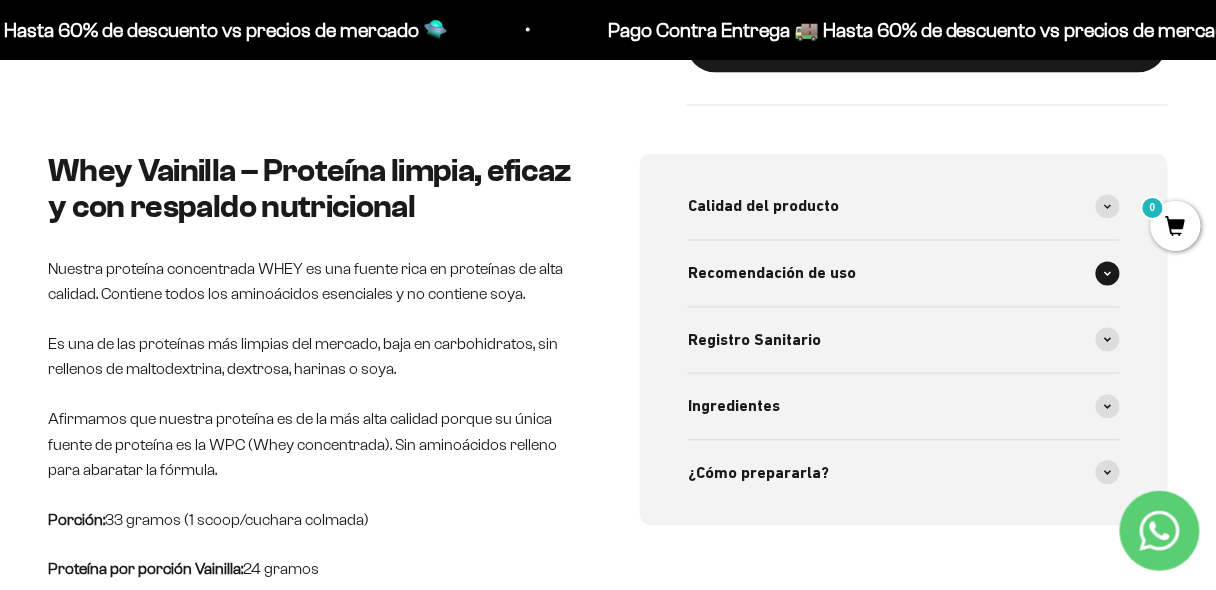 click on "Recomendación de uso" at bounding box center [904, 274] 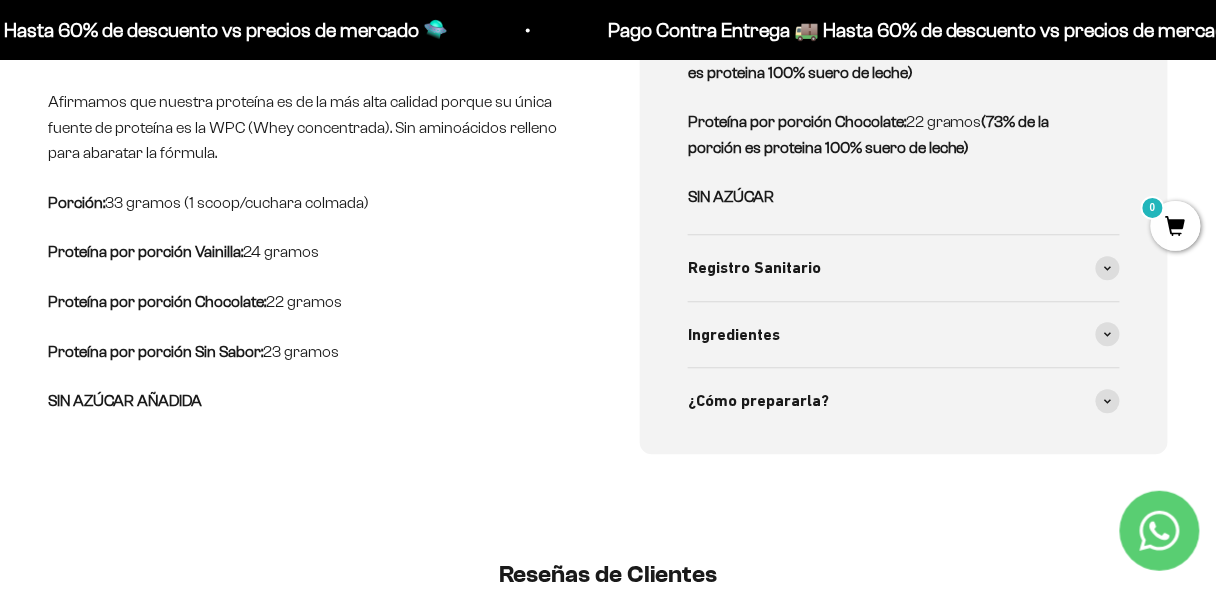 scroll, scrollTop: 1120, scrollLeft: 0, axis: vertical 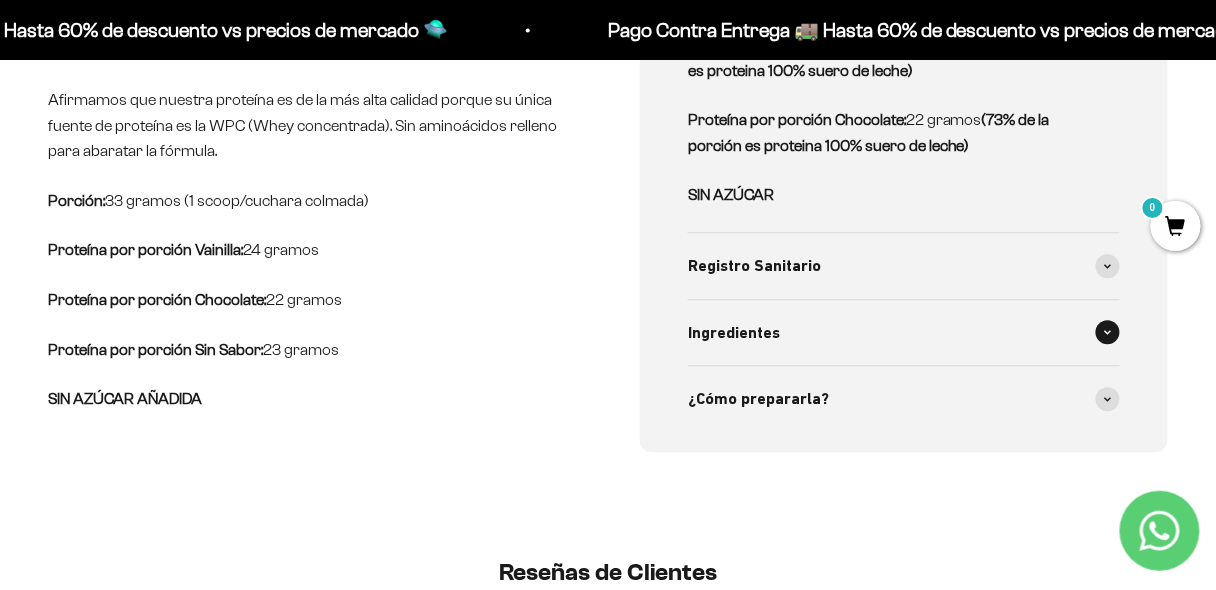 click on "Ingredientes" at bounding box center [904, 333] 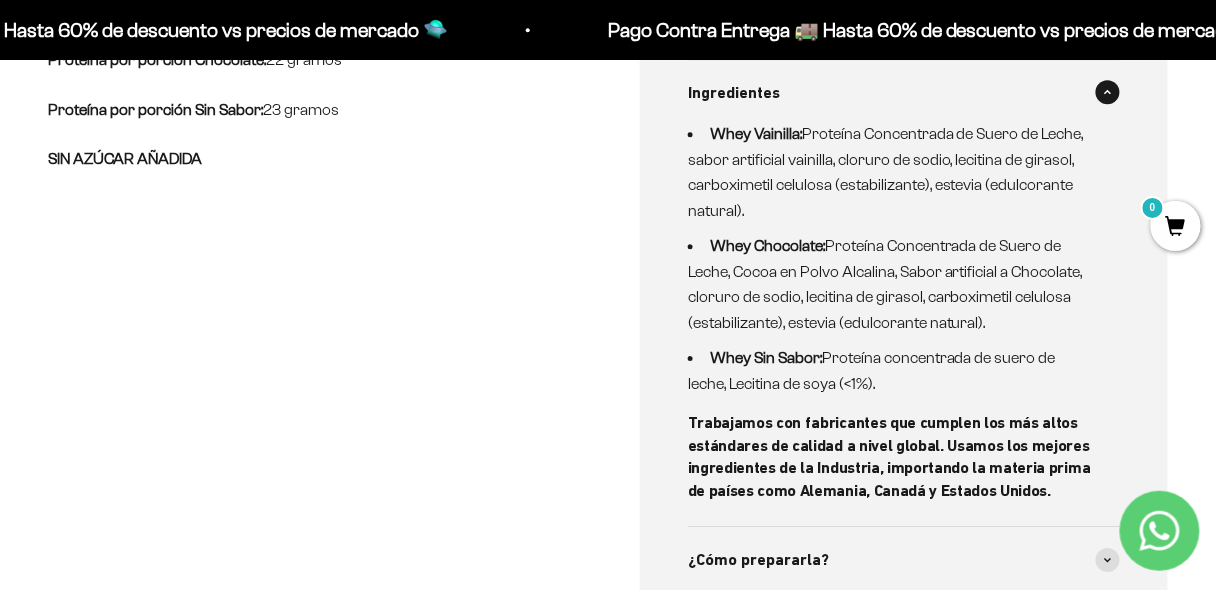 scroll, scrollTop: 1600, scrollLeft: 0, axis: vertical 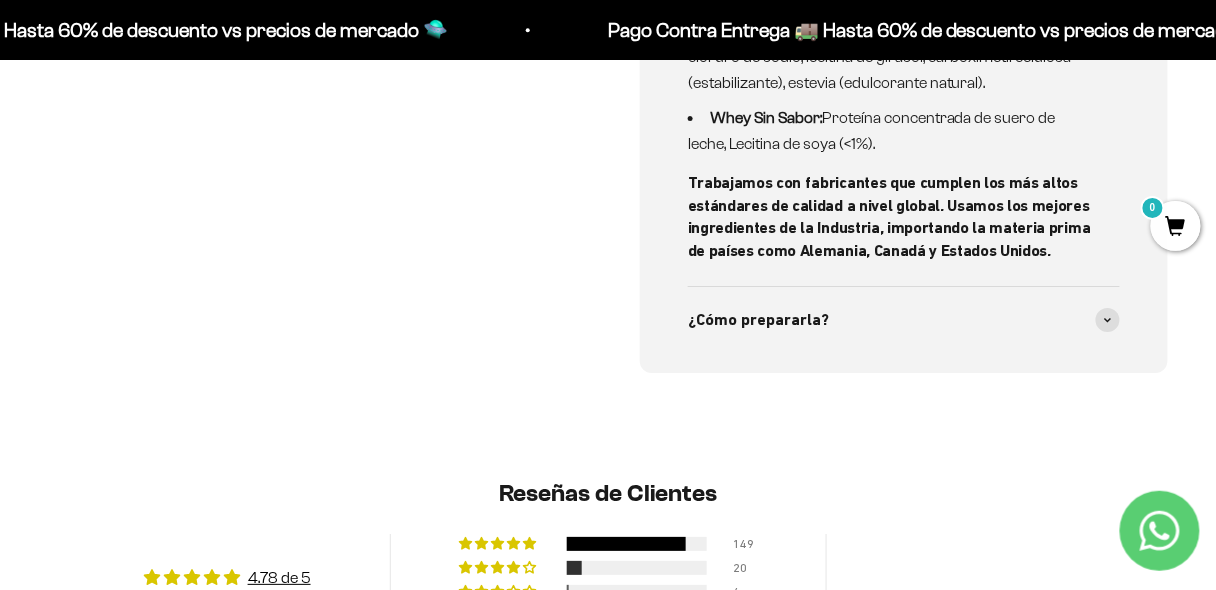 click on "¿Cómo prepararla?" at bounding box center (904, 320) 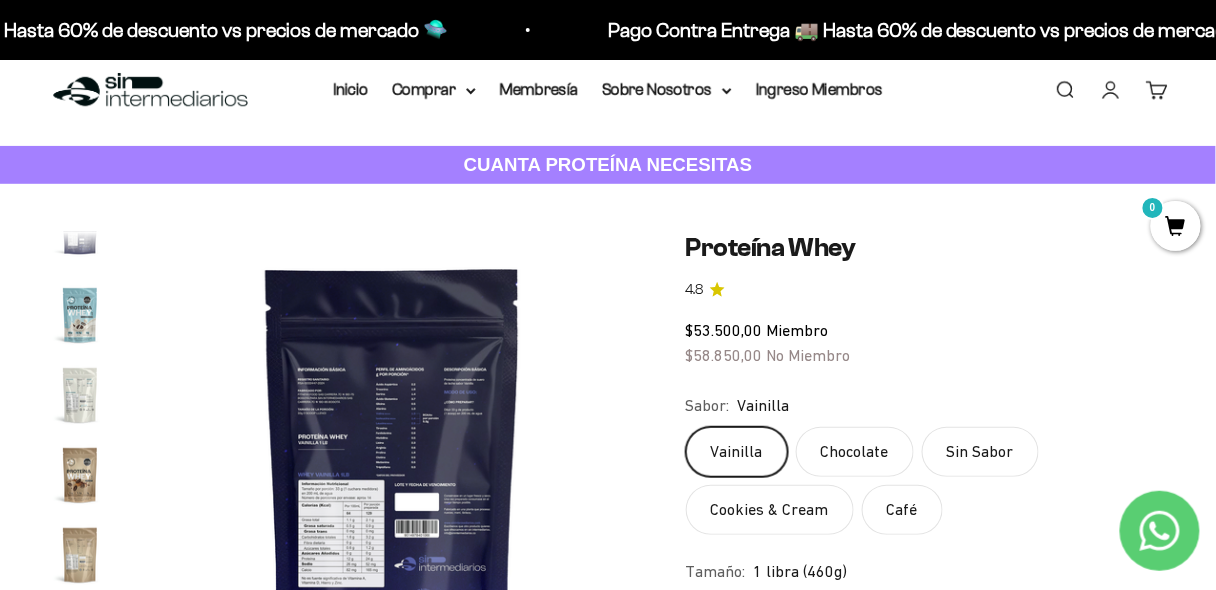 scroll, scrollTop: 0, scrollLeft: 0, axis: both 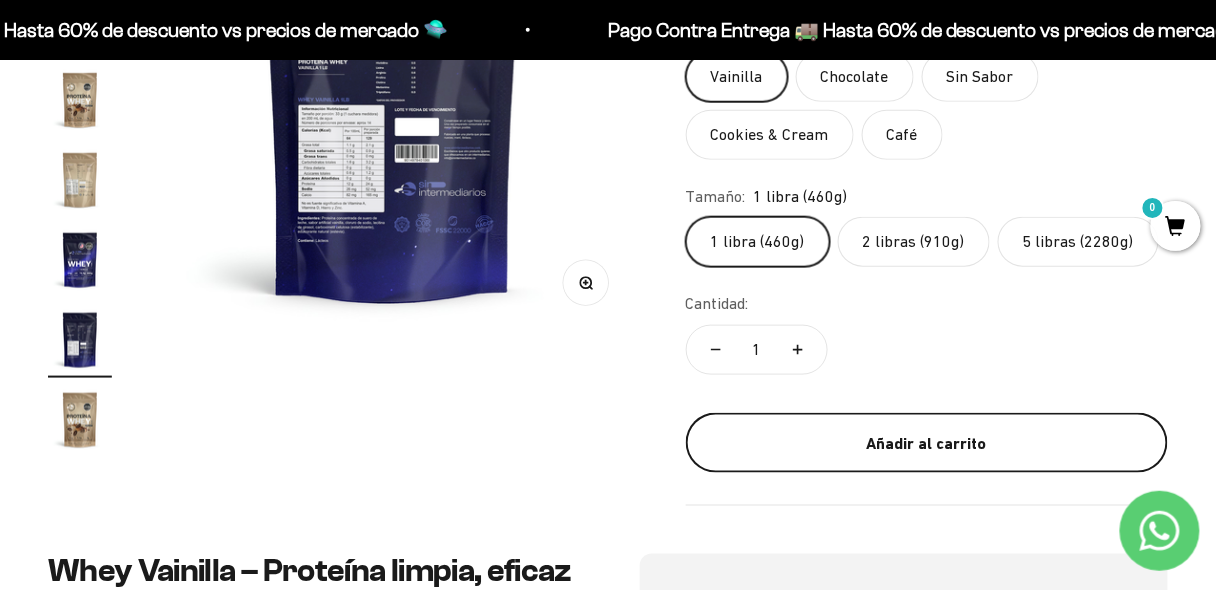 click on "Añadir al carrito" at bounding box center [927, 444] 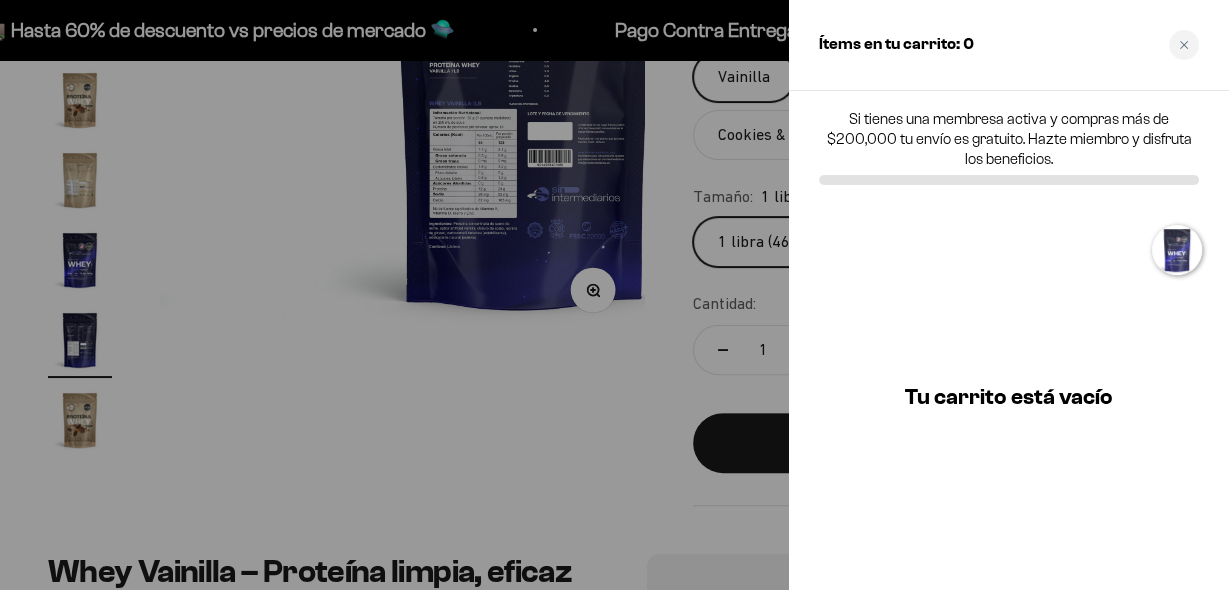scroll, scrollTop: 0, scrollLeft: 8939, axis: horizontal 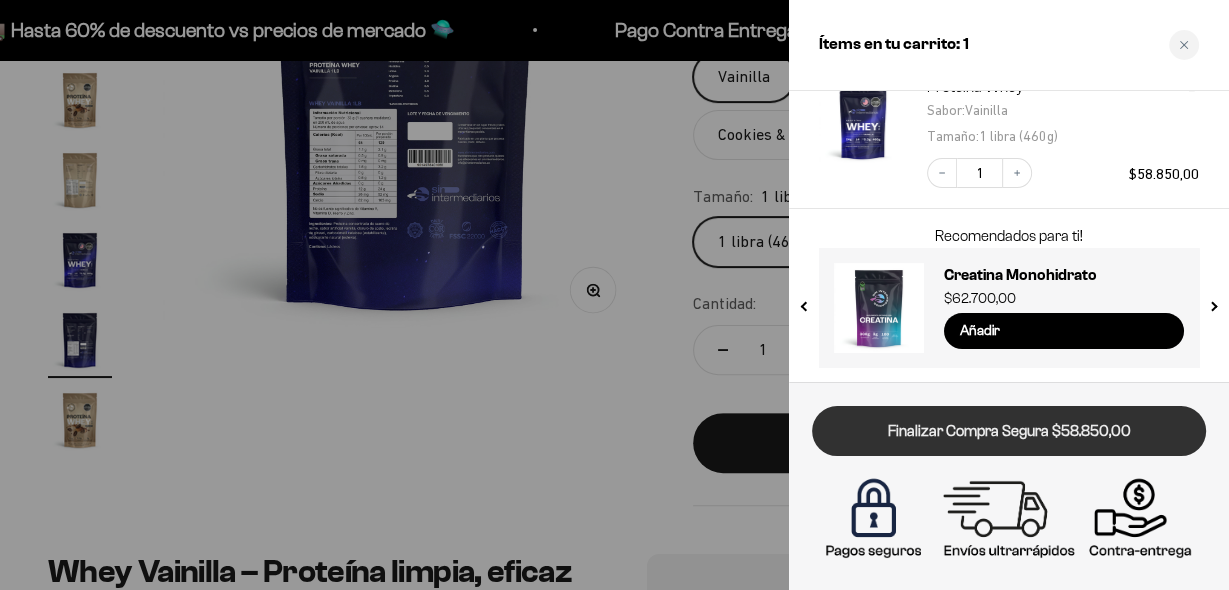 click on "Finalizar Compra Segura $58.850,00" at bounding box center (1009, 431) 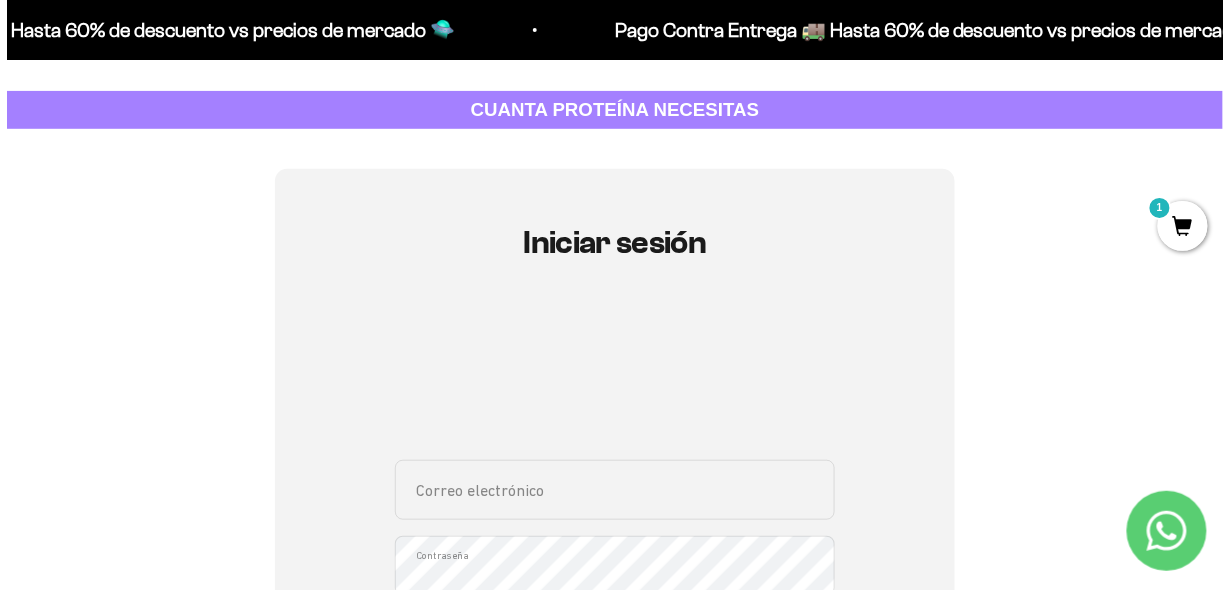 scroll, scrollTop: 400, scrollLeft: 0, axis: vertical 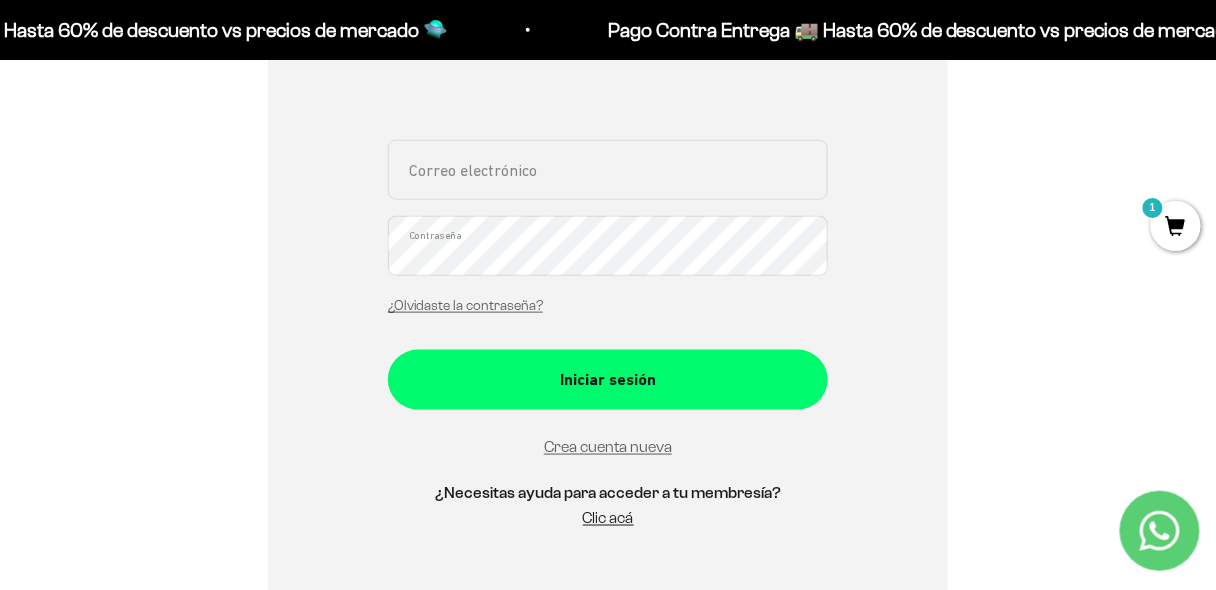 click on "1" at bounding box center (1153, 208) 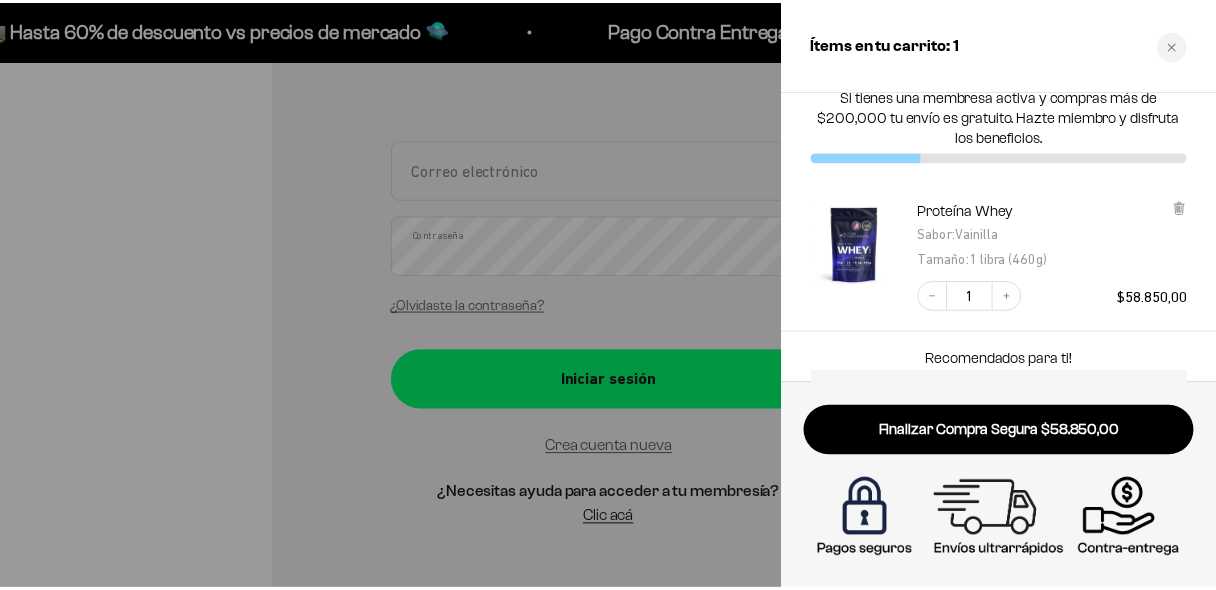 scroll, scrollTop: 0, scrollLeft: 0, axis: both 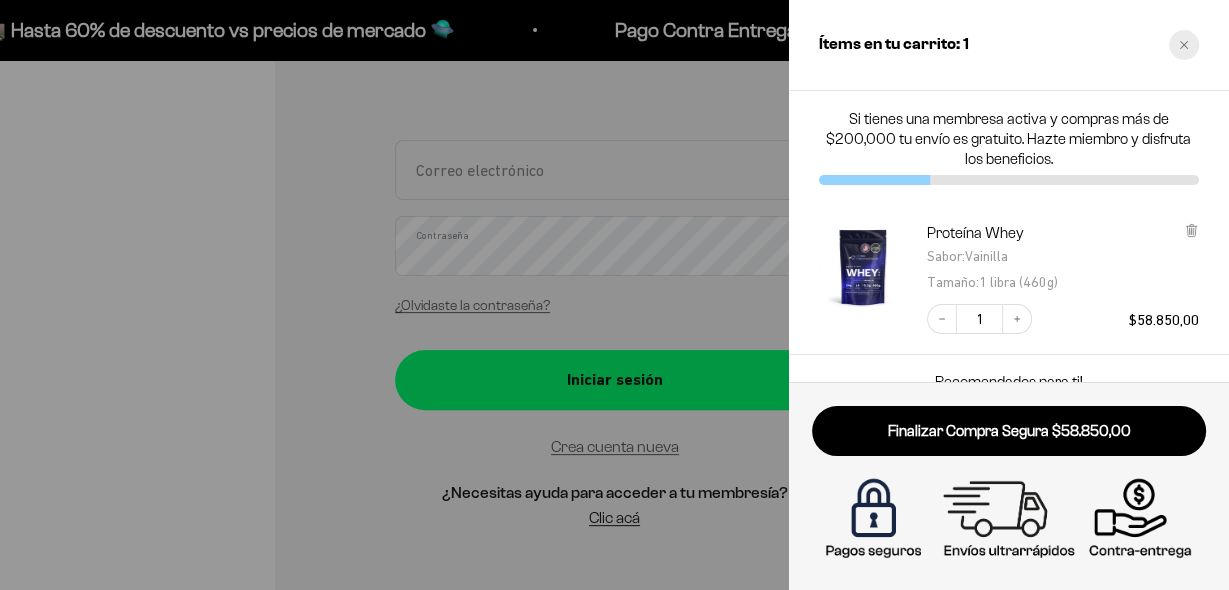 click at bounding box center [1184, 45] 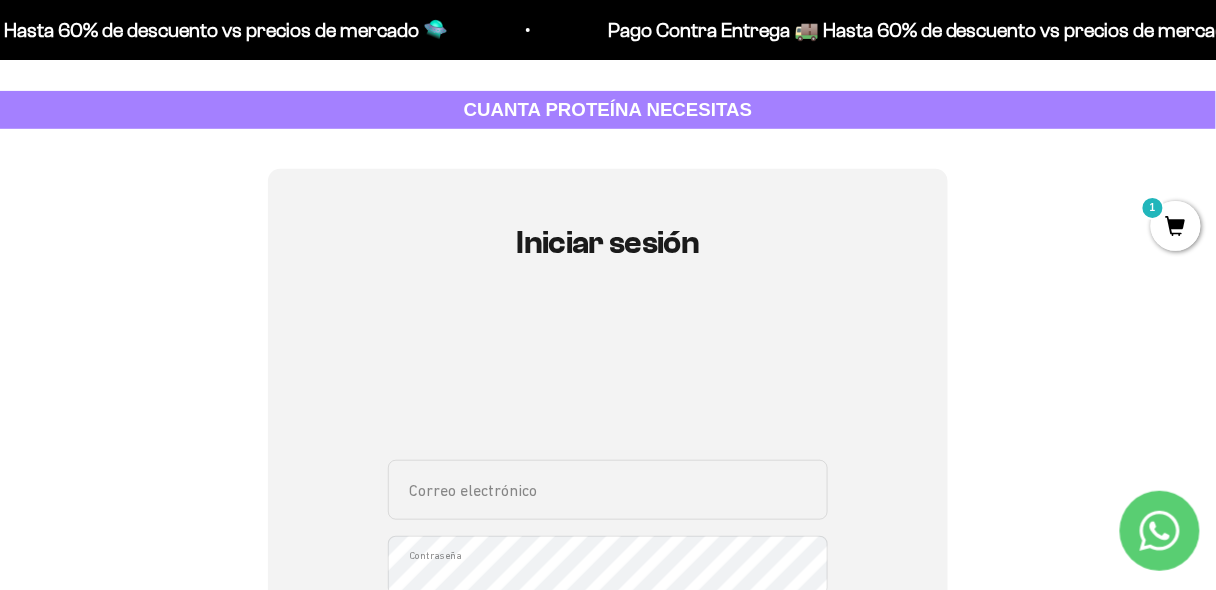 scroll, scrollTop: 0, scrollLeft: 0, axis: both 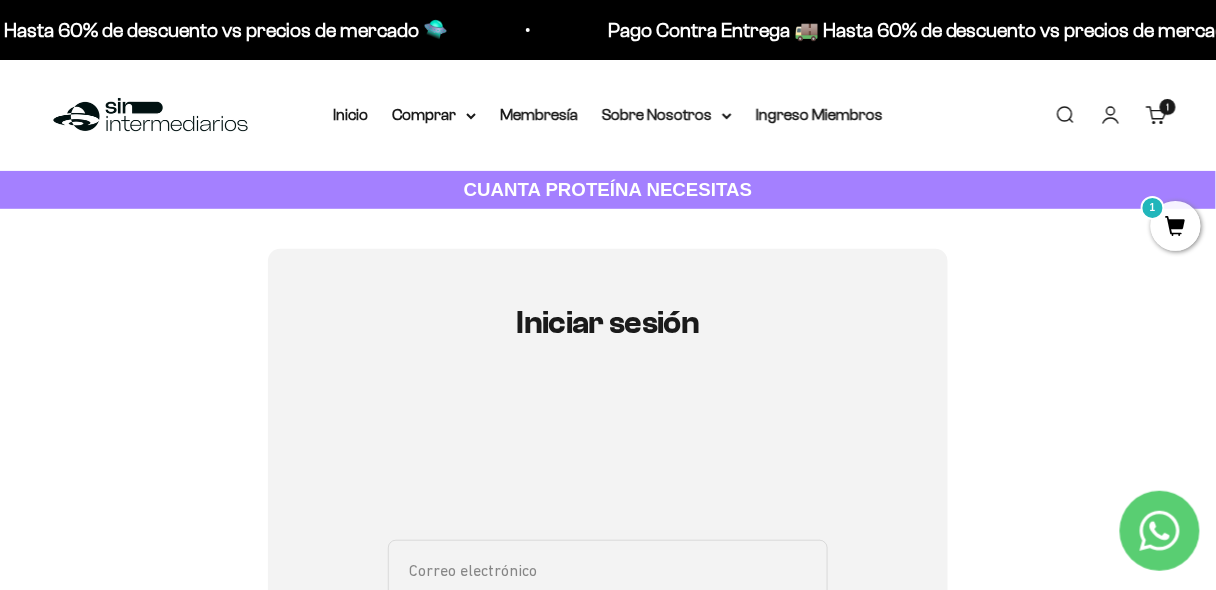 click at bounding box center [150, 115] 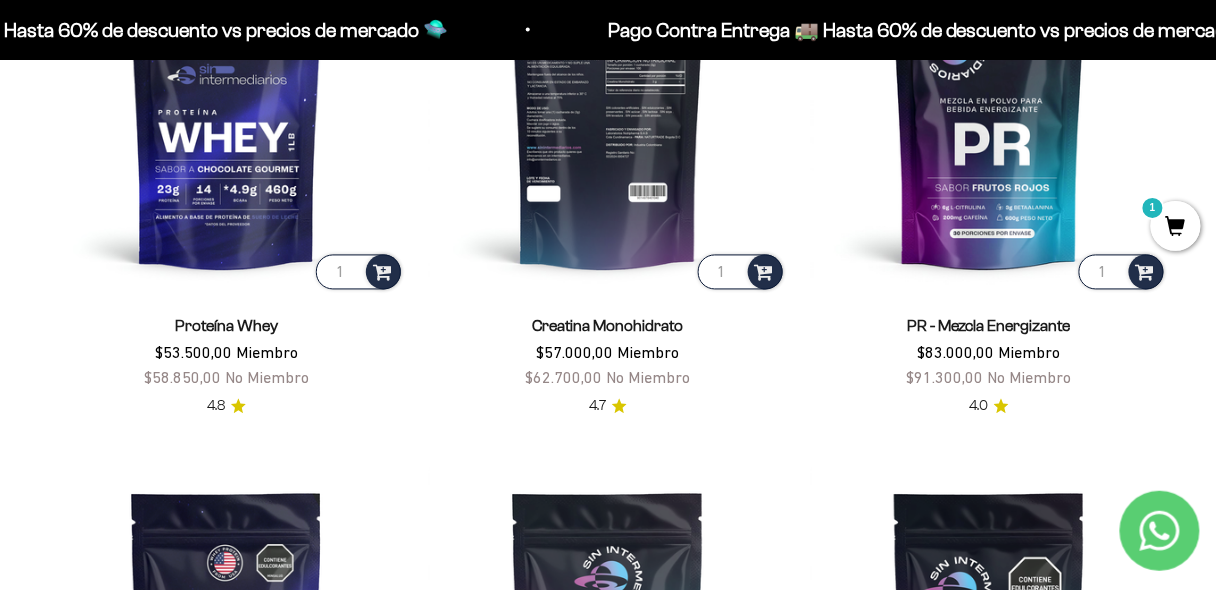 scroll, scrollTop: 960, scrollLeft: 0, axis: vertical 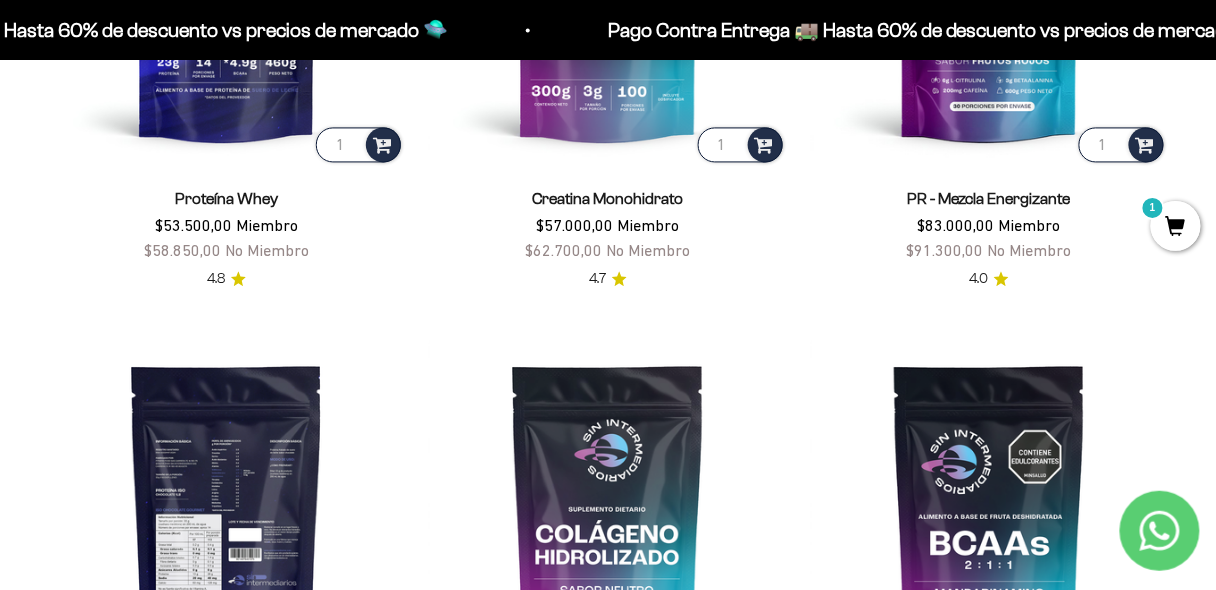 click at bounding box center [226, 516] 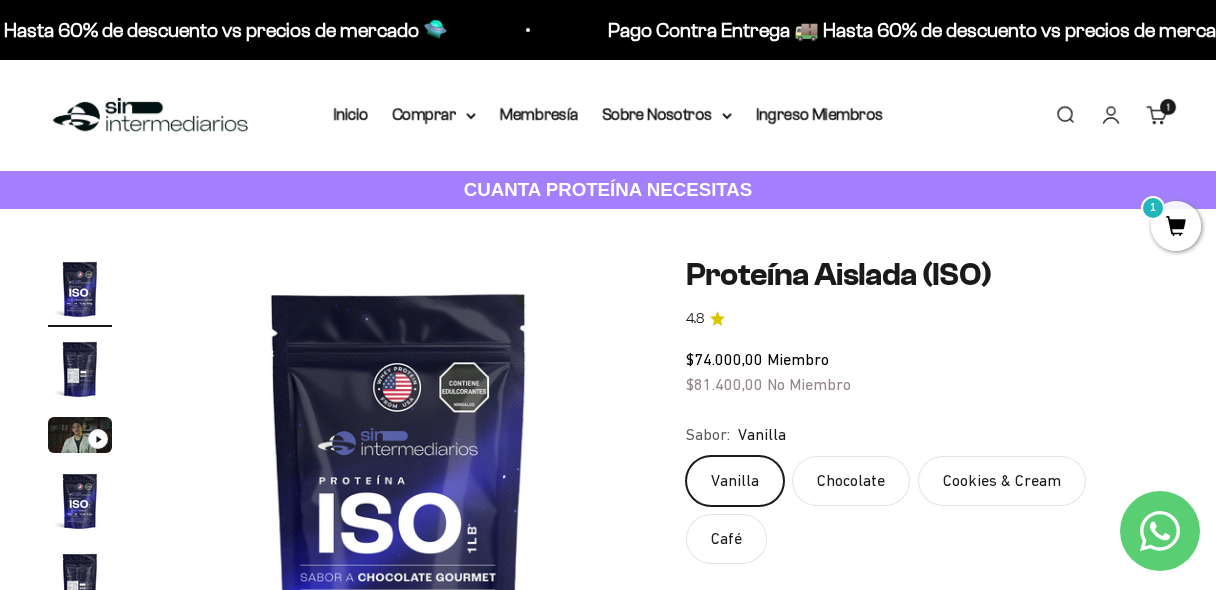 scroll, scrollTop: 0, scrollLeft: 0, axis: both 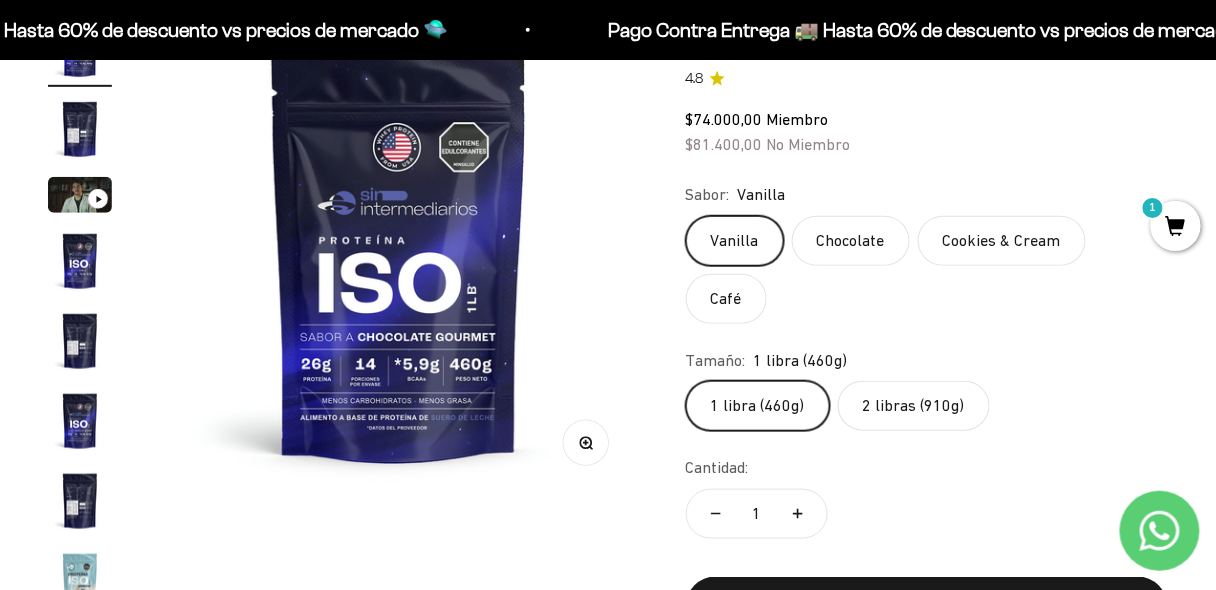 click on "2 libras (910g)" 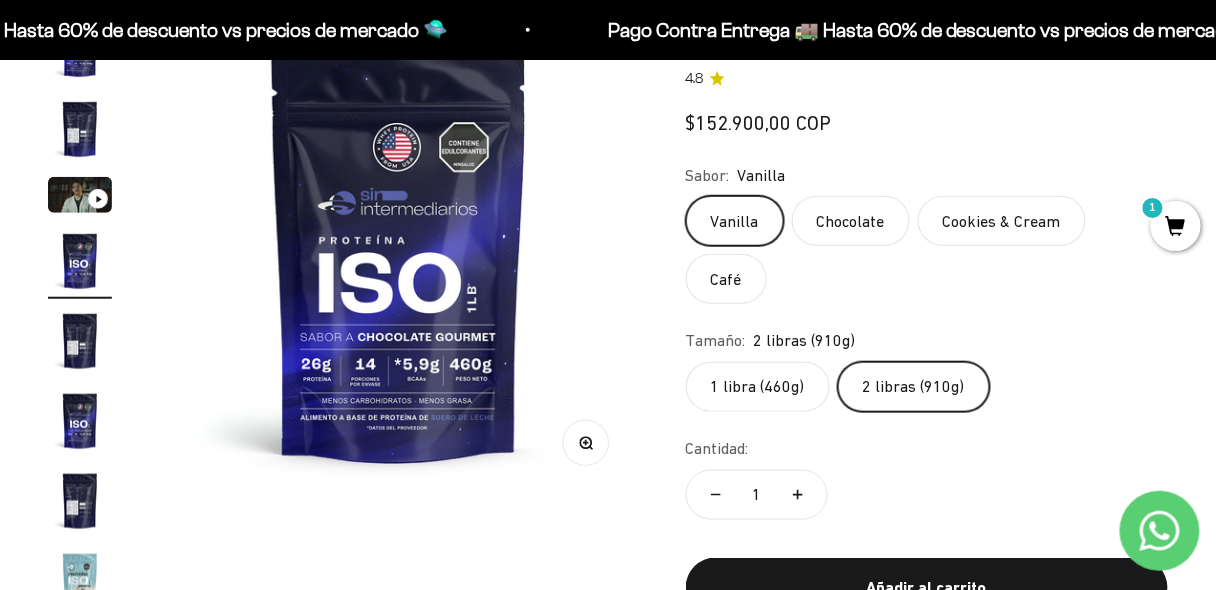scroll, scrollTop: 0, scrollLeft: 1470, axis: horizontal 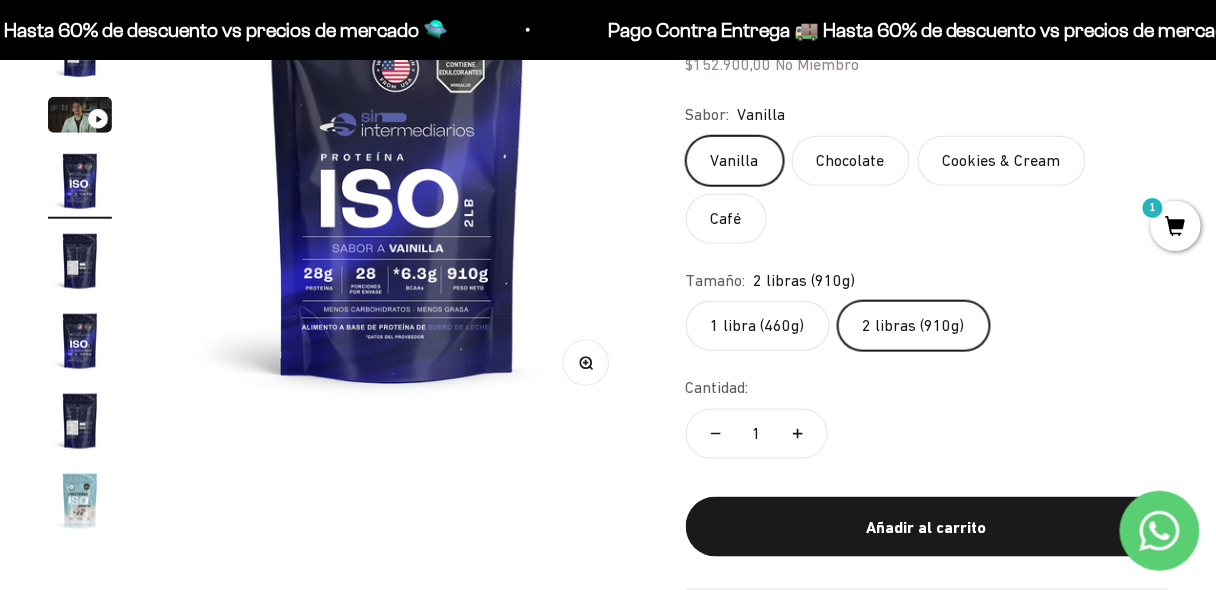 click at bounding box center [80, 261] 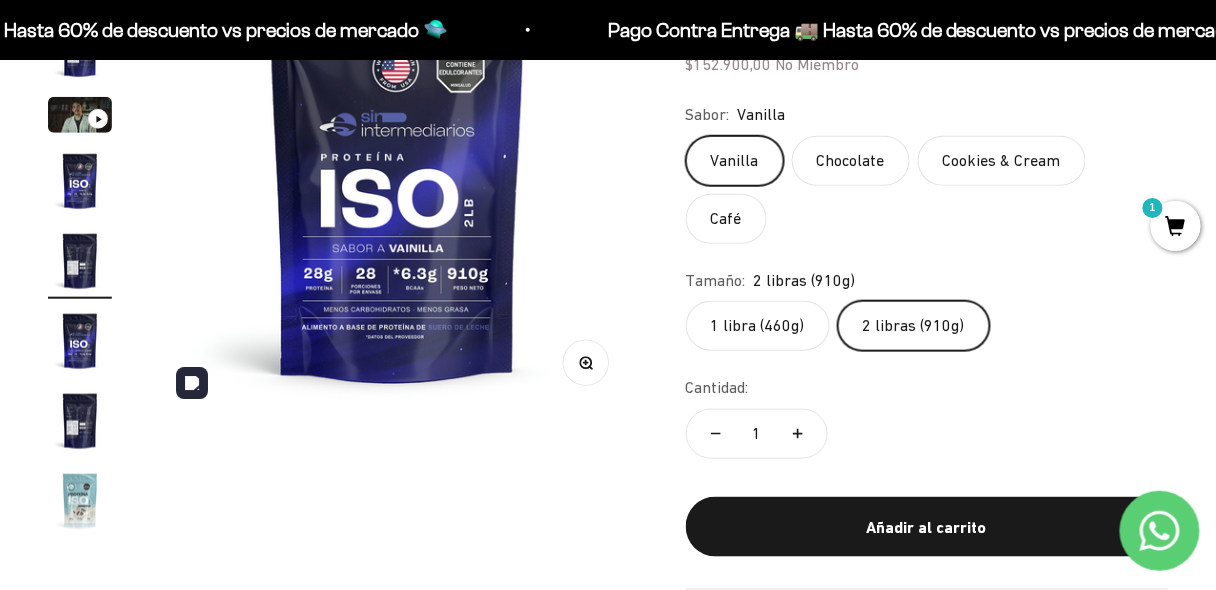 scroll, scrollTop: 0, scrollLeft: 1959, axis: horizontal 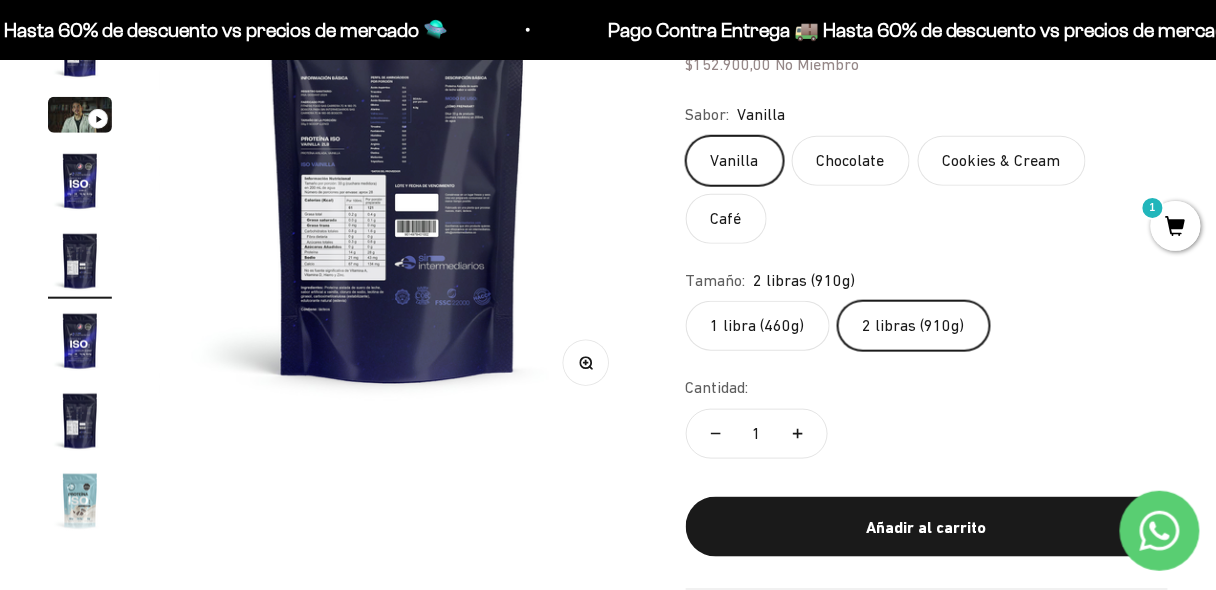 click 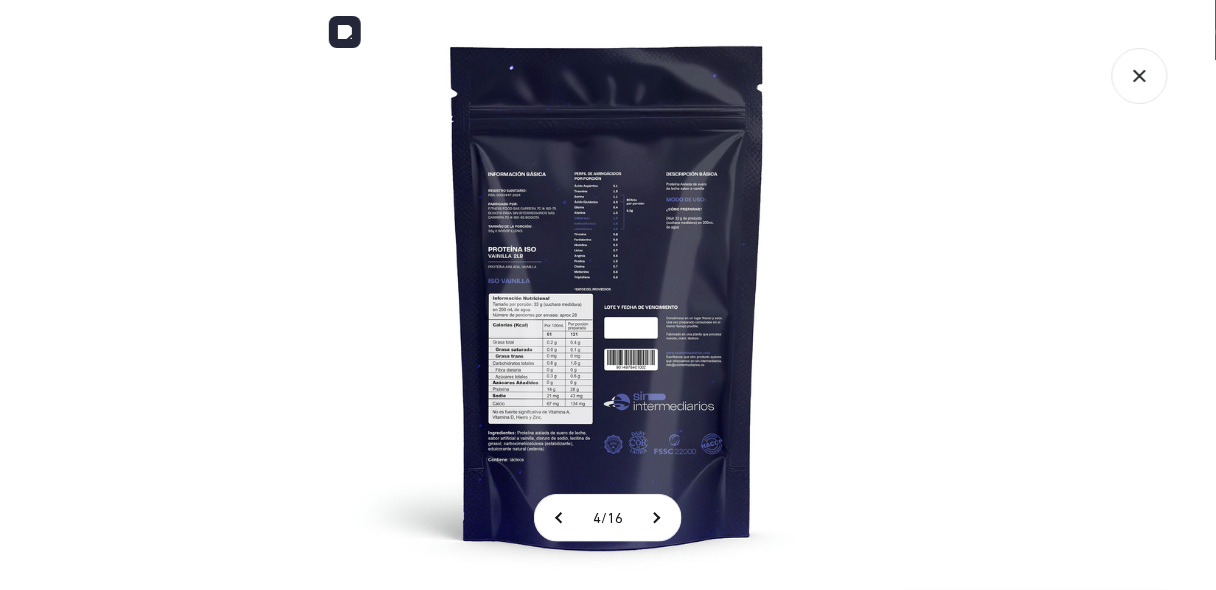 click at bounding box center (608, 295) 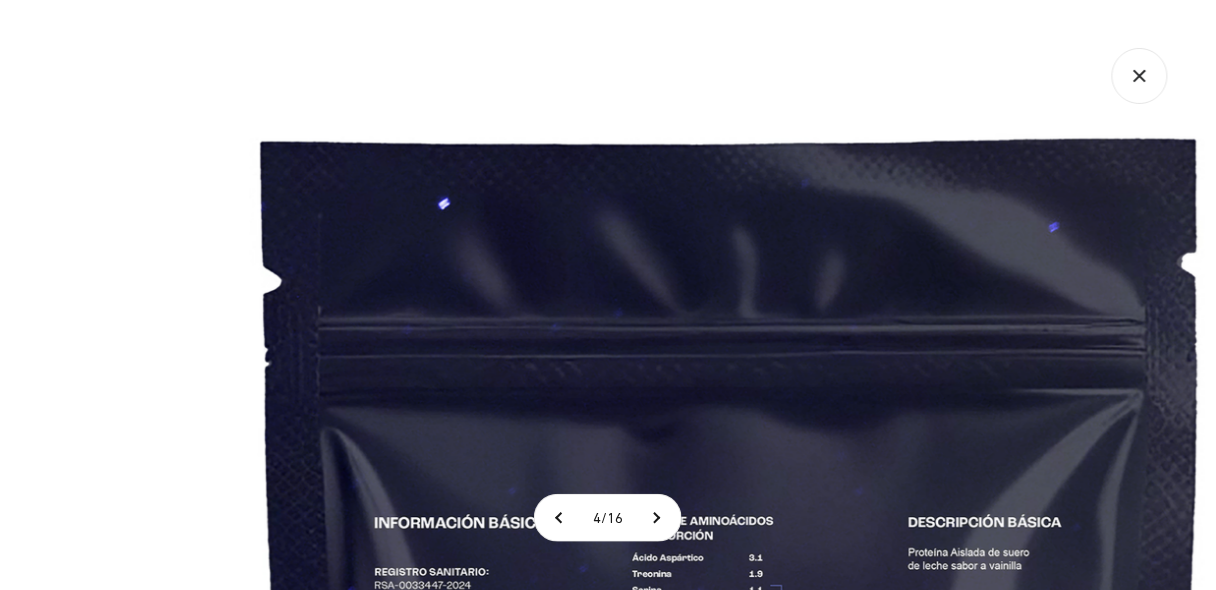 click 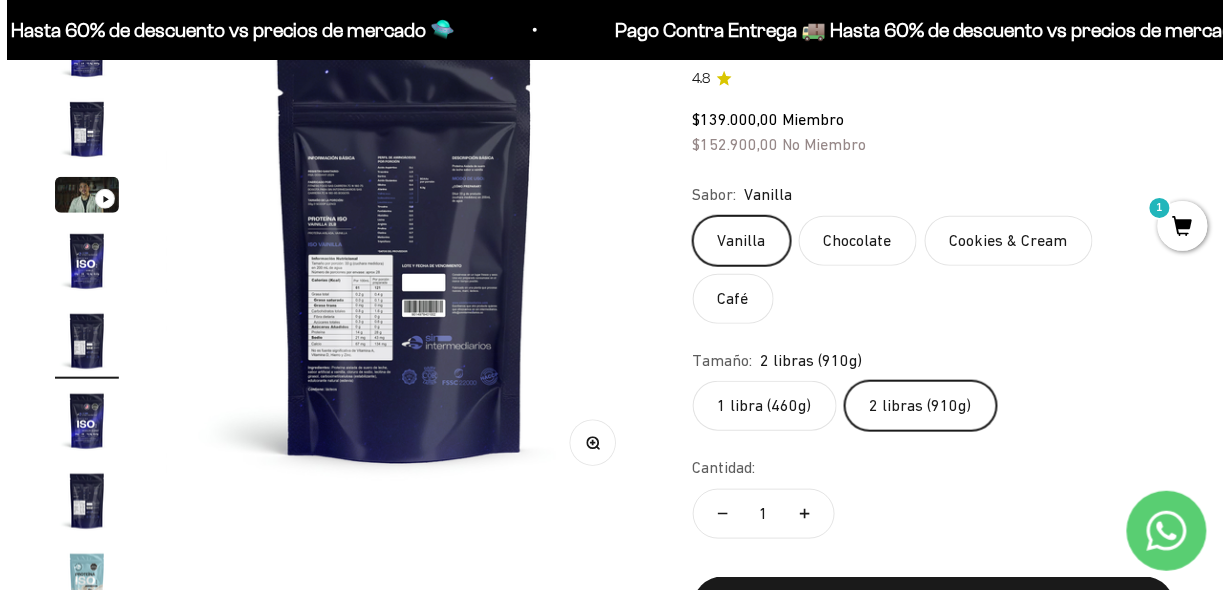 scroll, scrollTop: 480, scrollLeft: 0, axis: vertical 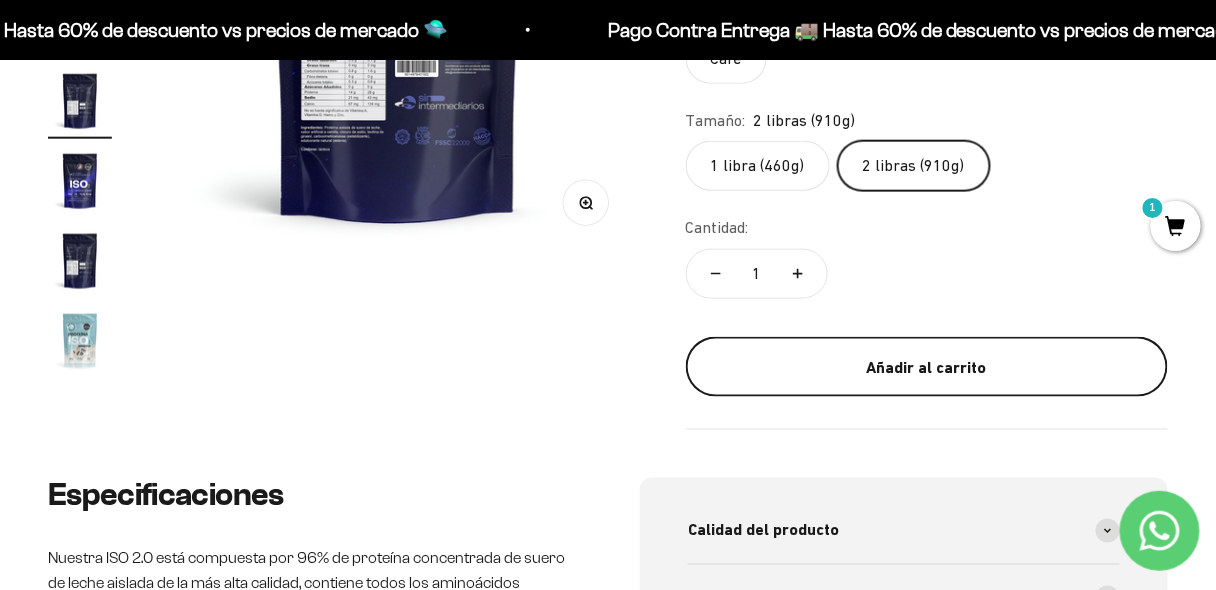 click on "Añadir al carrito" at bounding box center [927, 367] 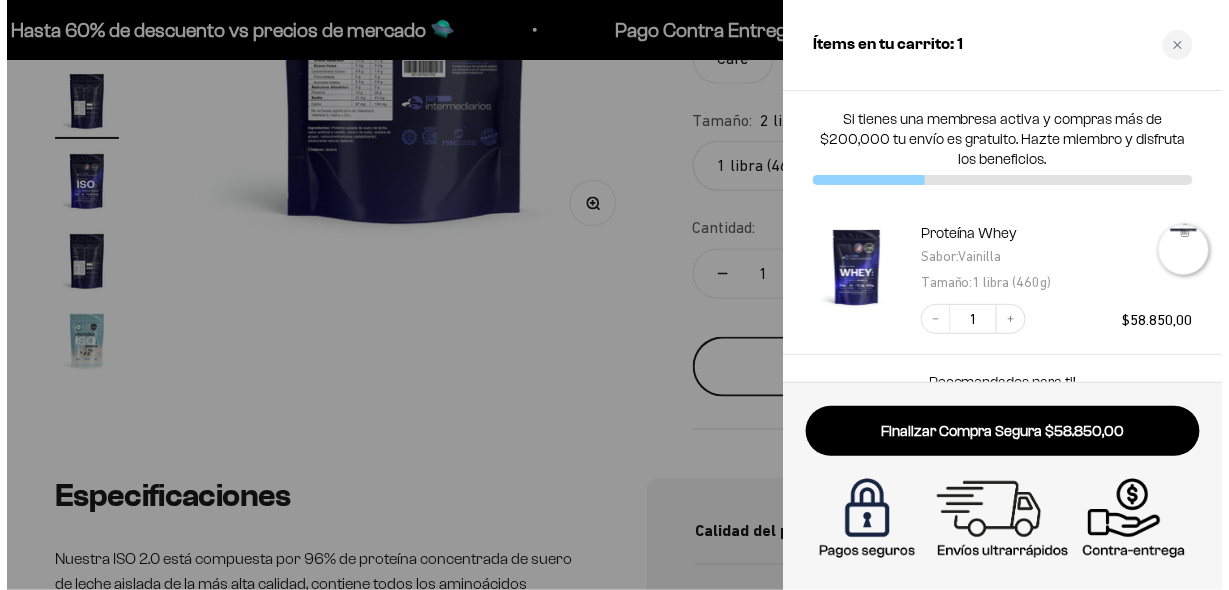 scroll, scrollTop: 0, scrollLeft: 1986, axis: horizontal 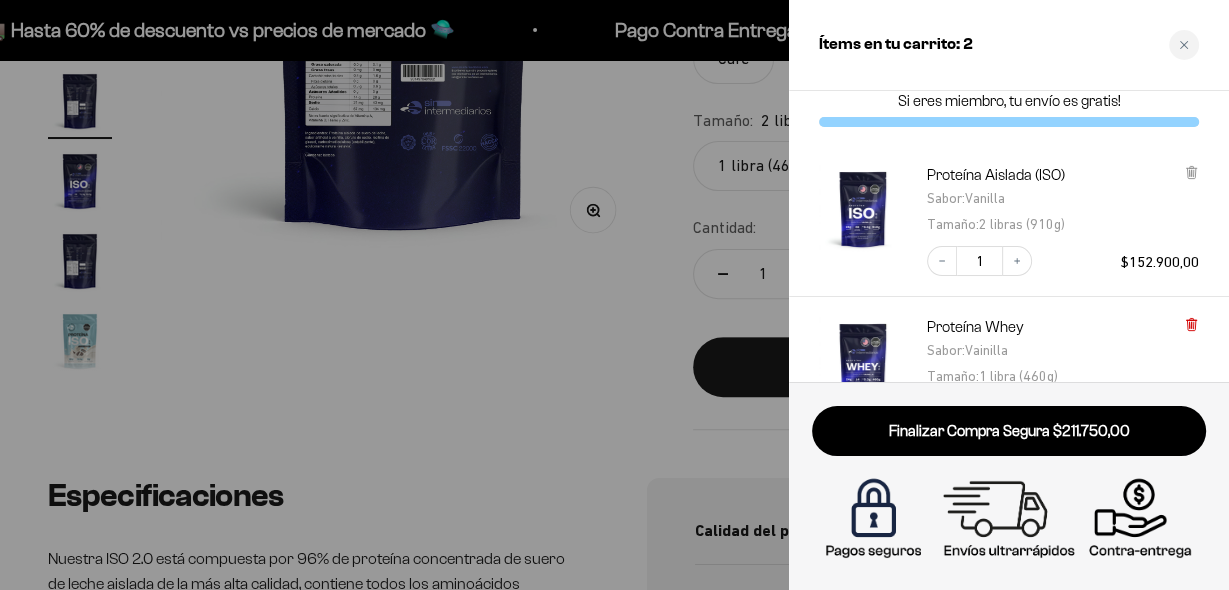 click 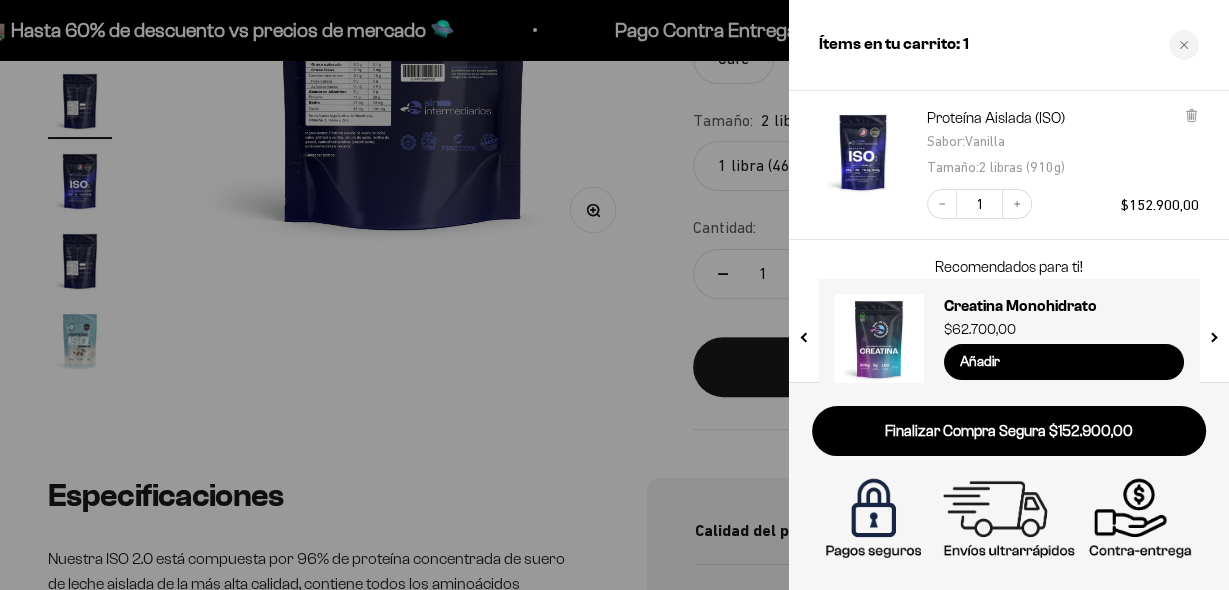 scroll, scrollTop: 146, scrollLeft: 0, axis: vertical 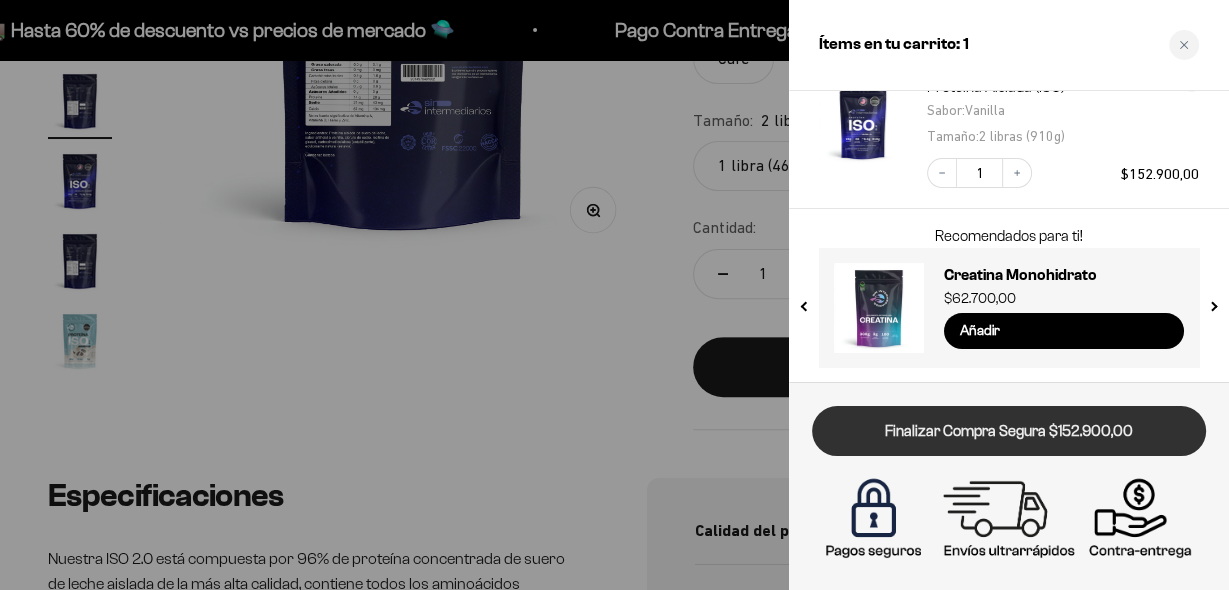 click on "Finalizar Compra Segura $152.900,00" at bounding box center [1009, 431] 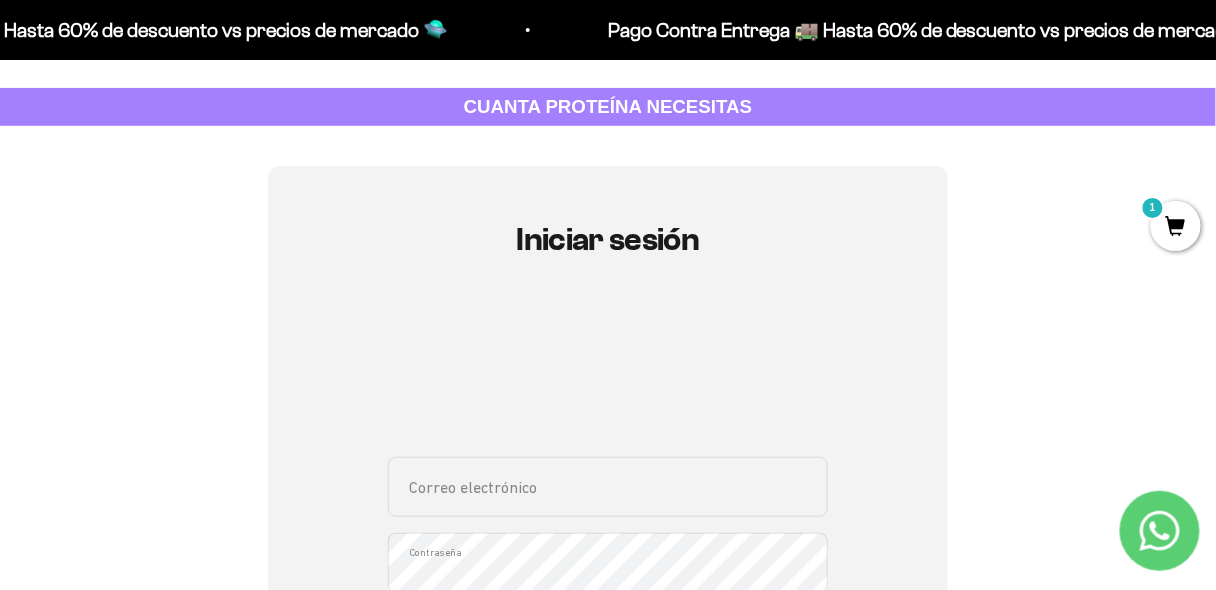 scroll, scrollTop: 160, scrollLeft: 0, axis: vertical 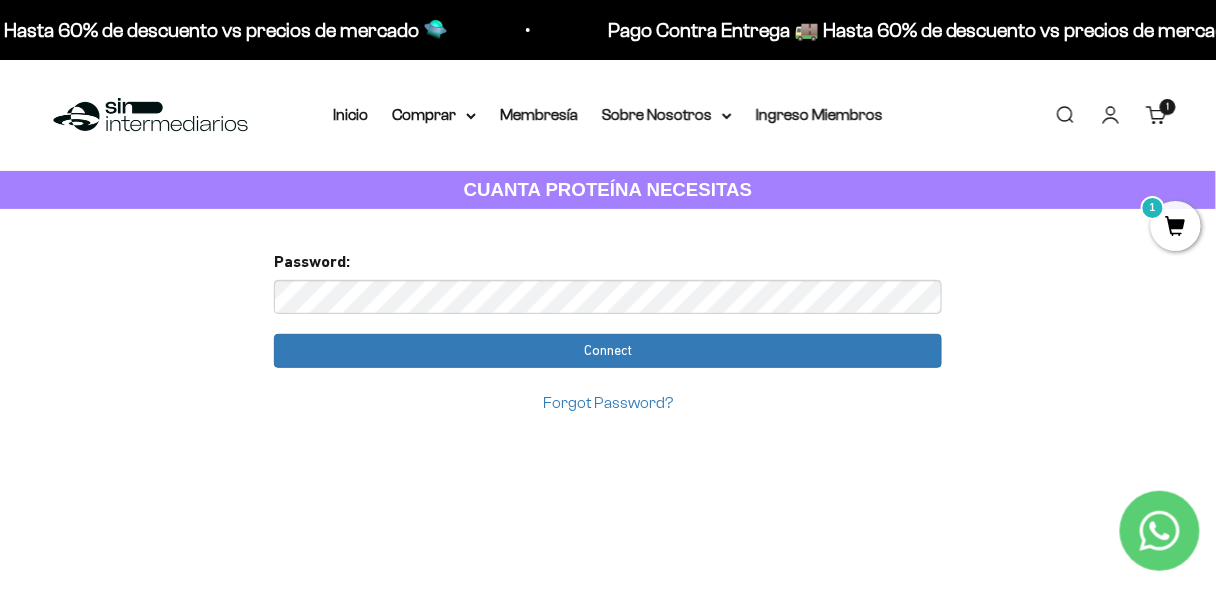 click on "Too many requests. Please try again later.
Username:
[EMAIL]
Password:
Login
You already have an account
Please enter password for  [EMAIL]  in  SinIntermediarios  to complete your account setup with  facebook .
Password:
Connect
Forgot Password?
Email: [EMAIL]" at bounding box center [608, 996] 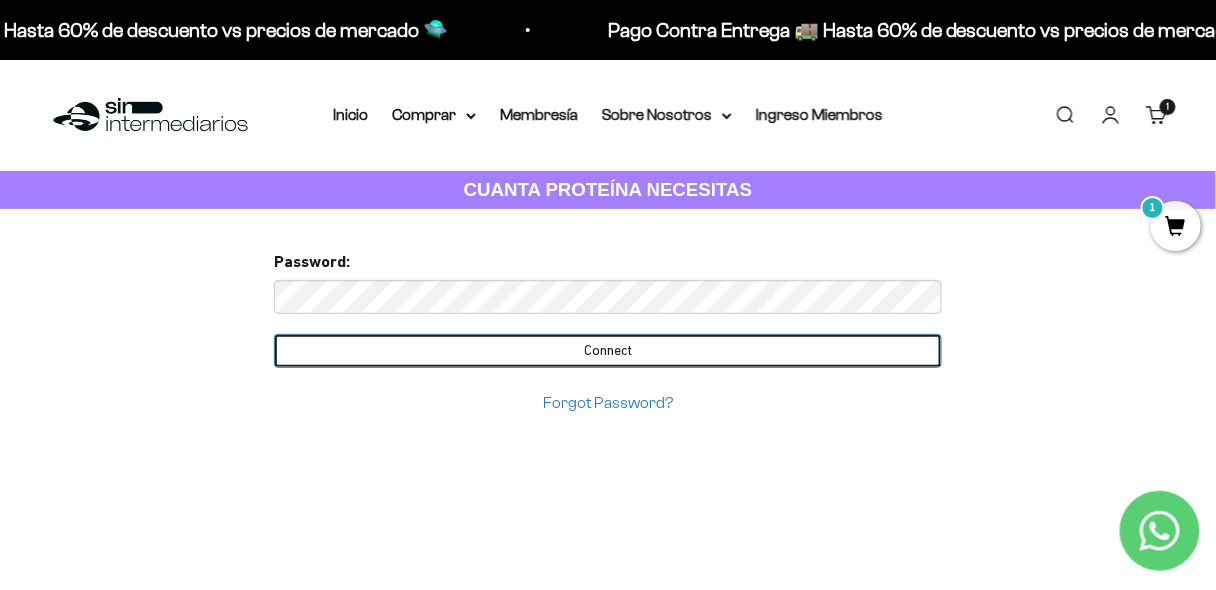 click on "Connect" at bounding box center (608, 351) 